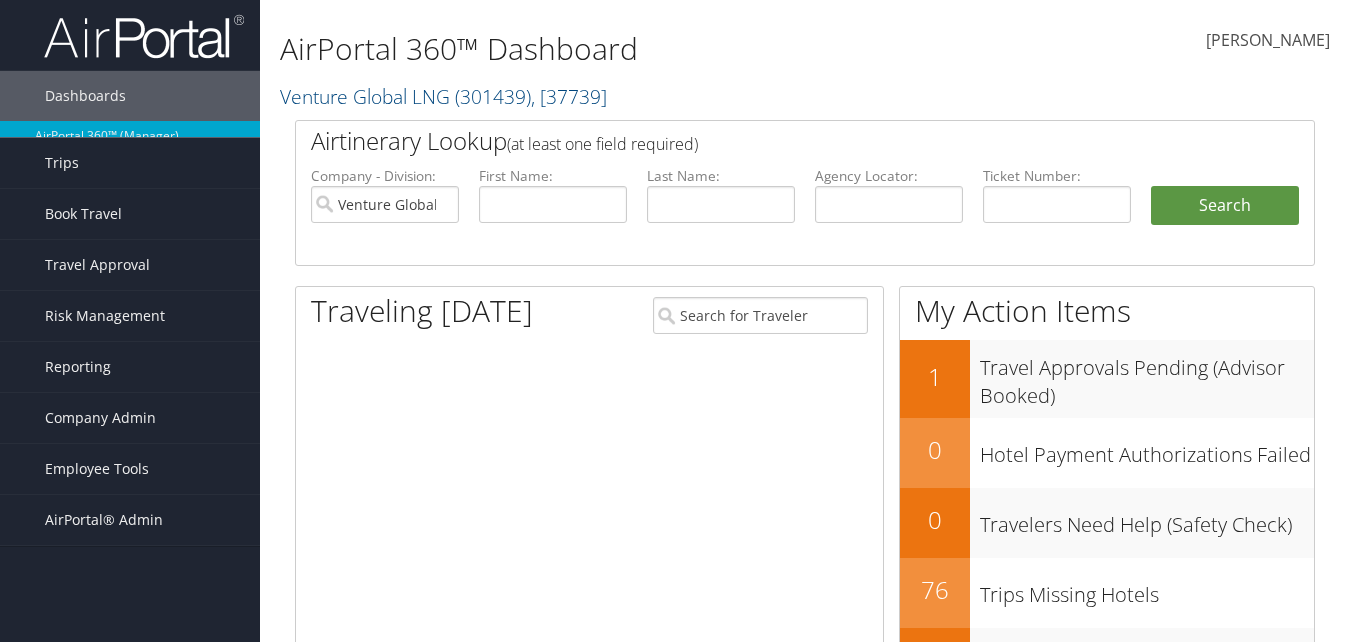 scroll, scrollTop: 0, scrollLeft: 0, axis: both 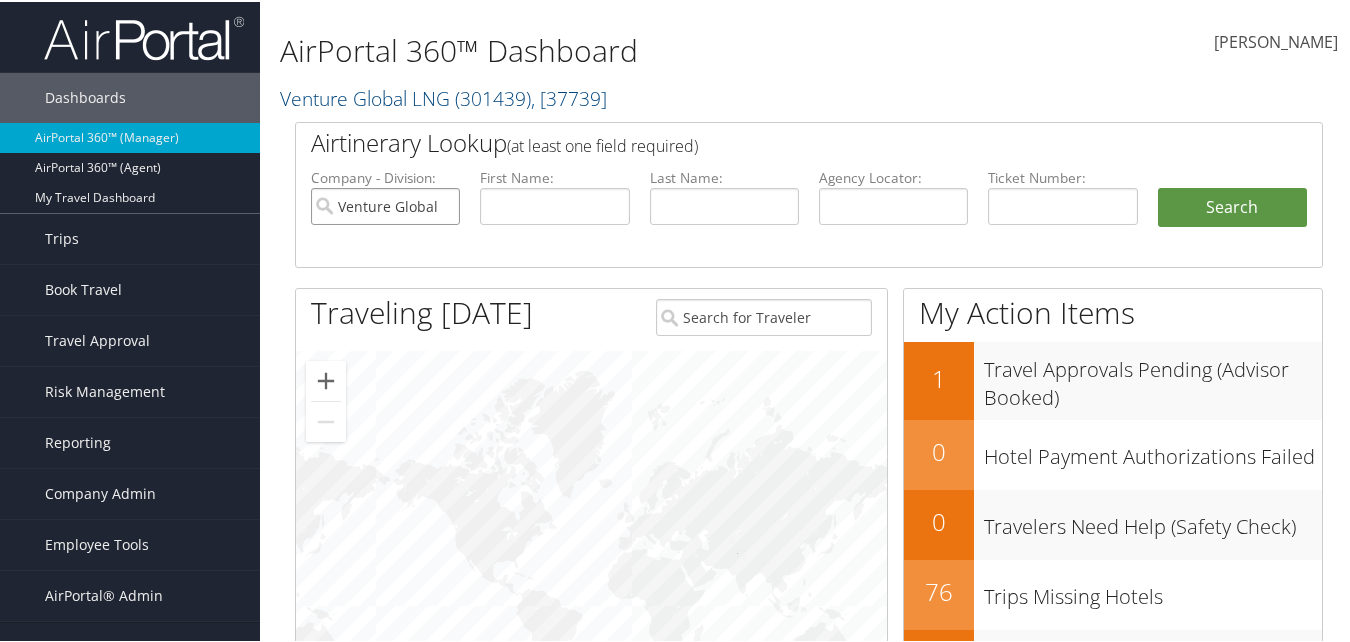 drag, startPoint x: 441, startPoint y: 204, endPoint x: 494, endPoint y: 204, distance: 53 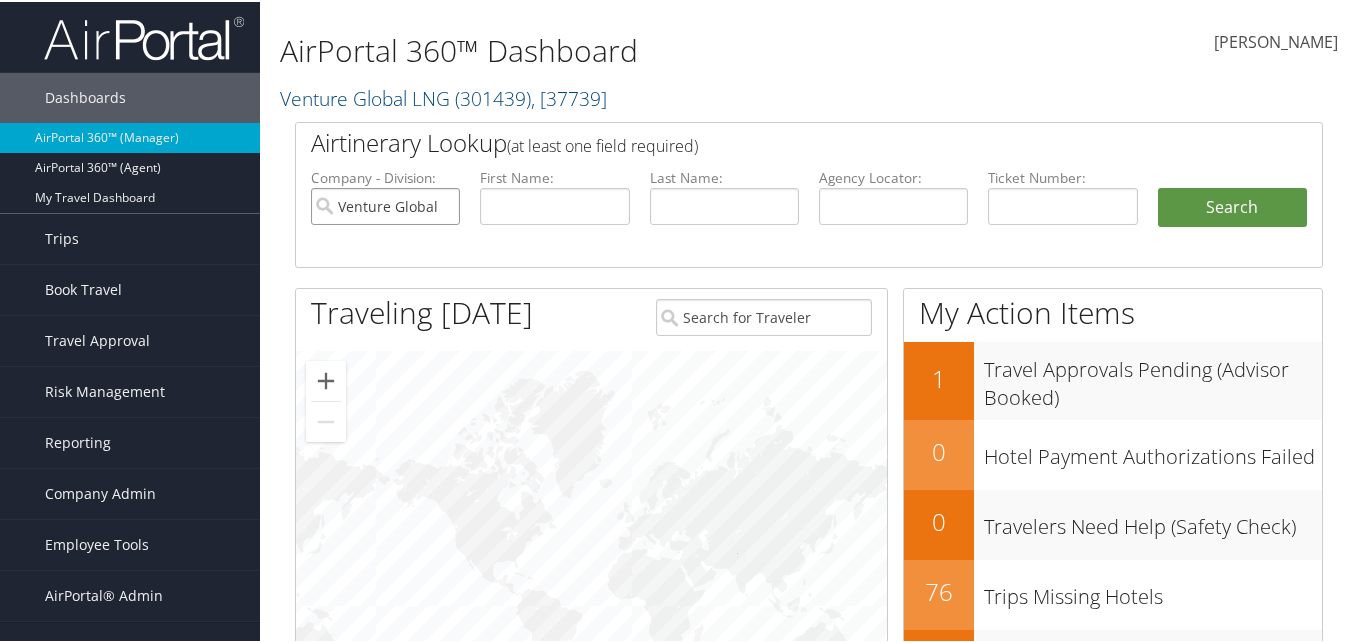 click on "Venture Global LNG" at bounding box center [385, 204] 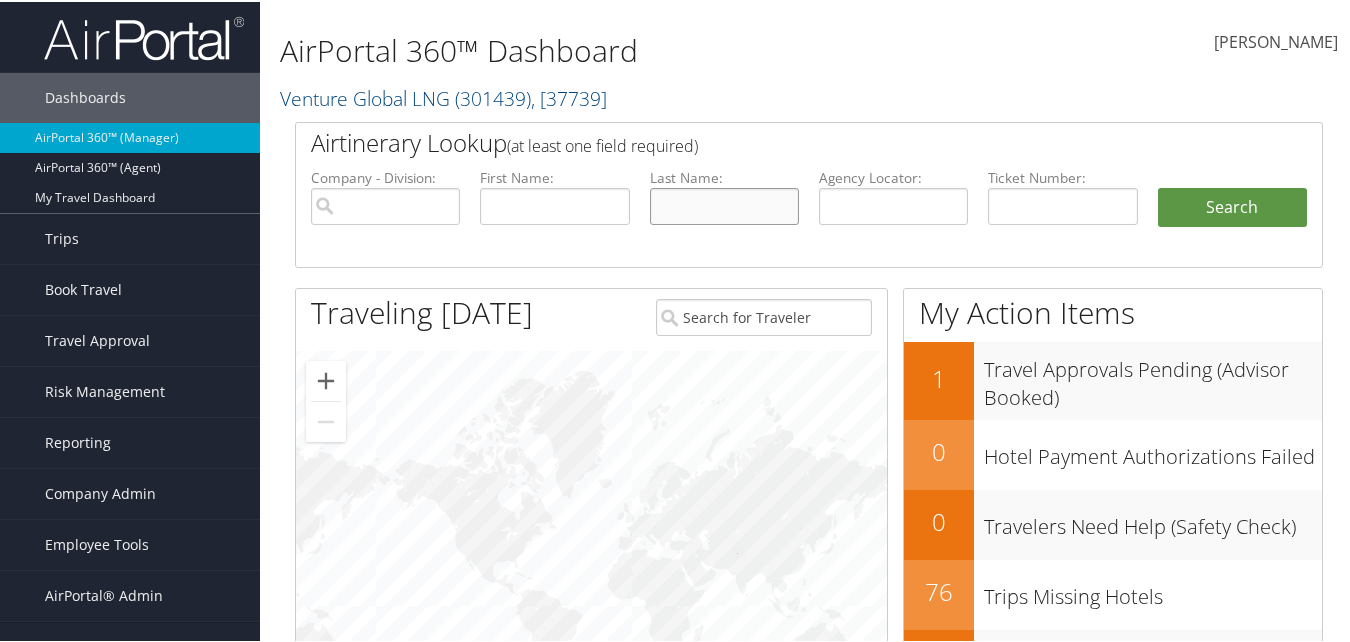 click at bounding box center (724, 204) 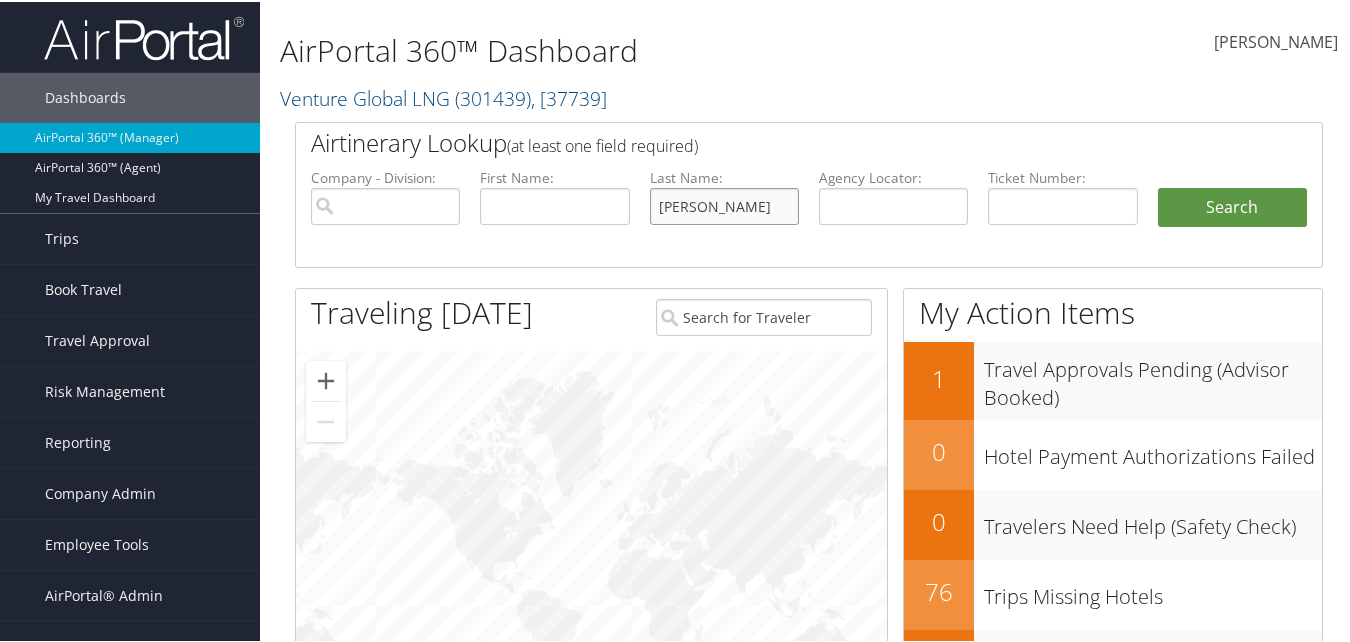 type on "huth" 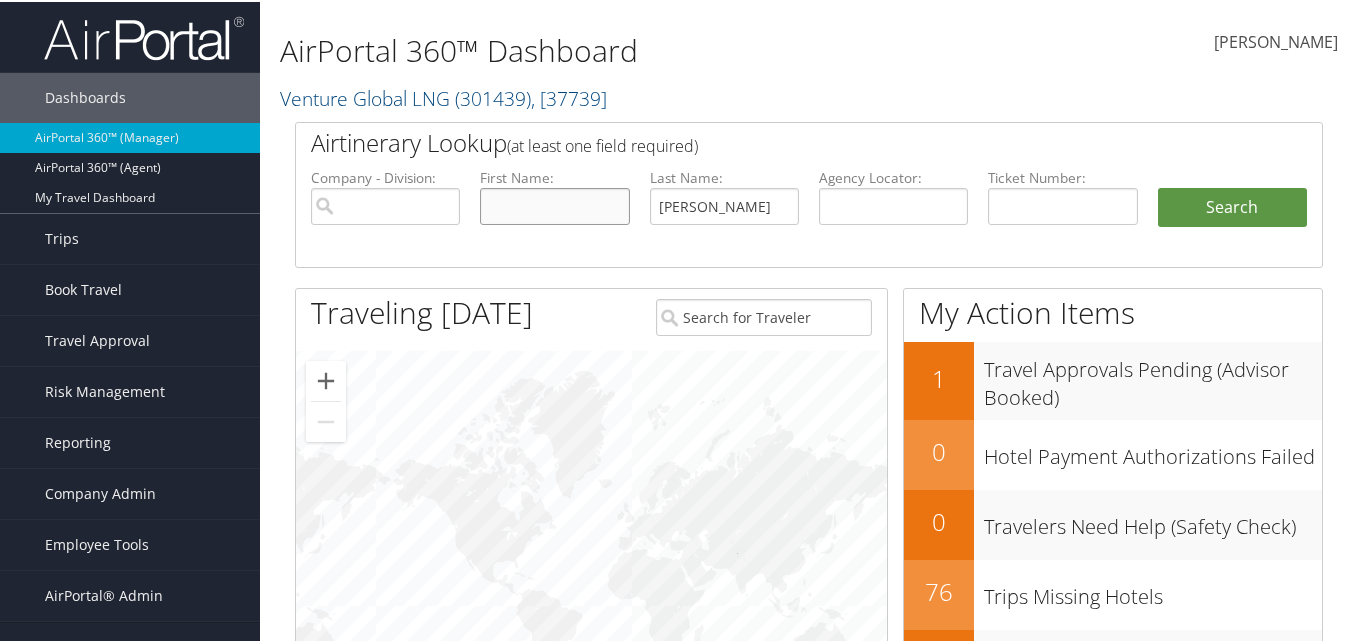 click at bounding box center (554, 204) 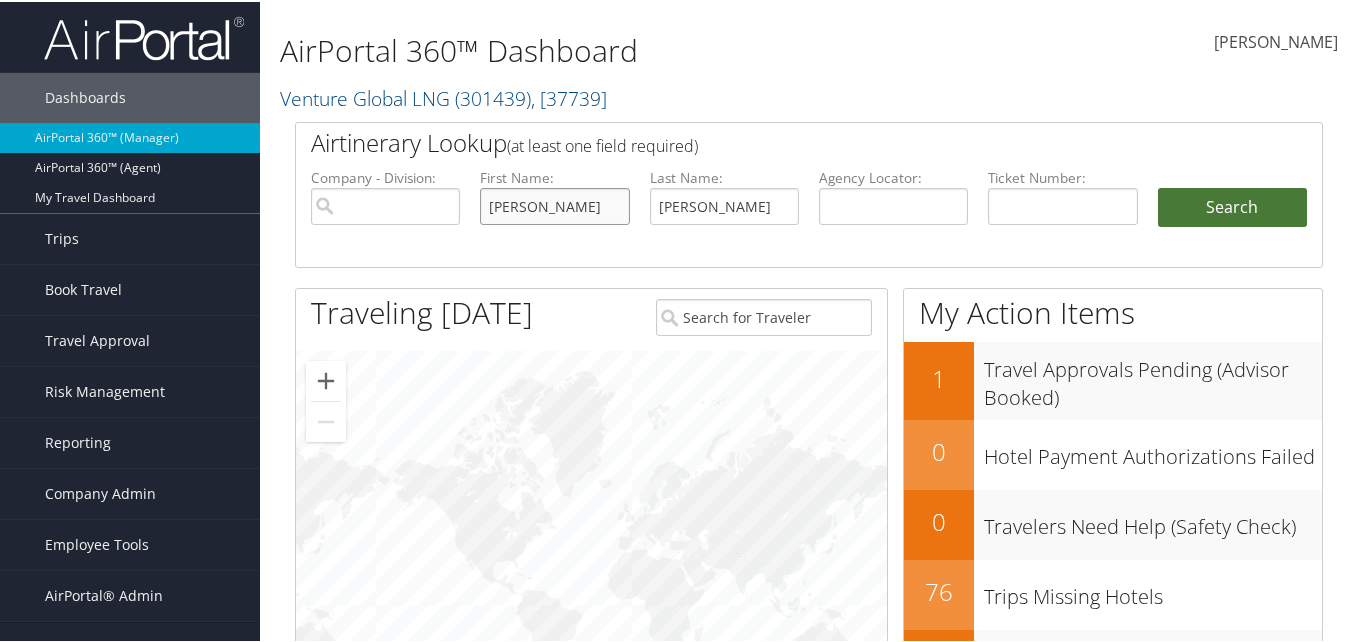 type on "charles" 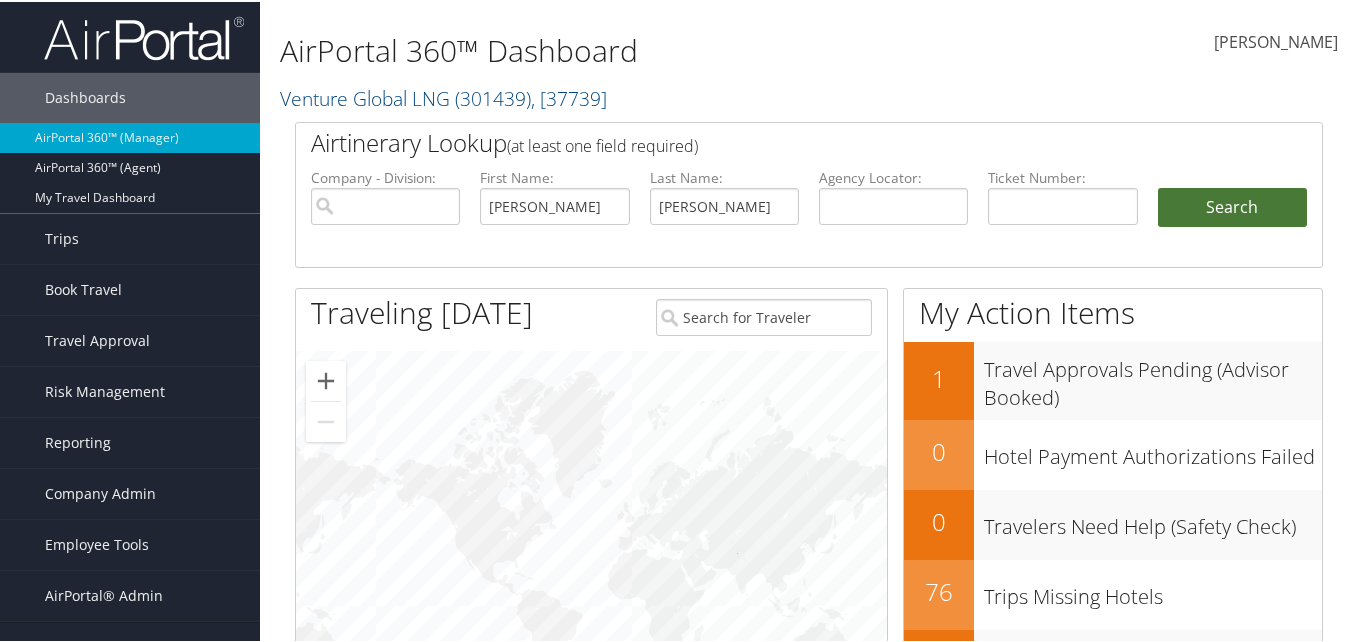 click on "Search" at bounding box center [1232, 206] 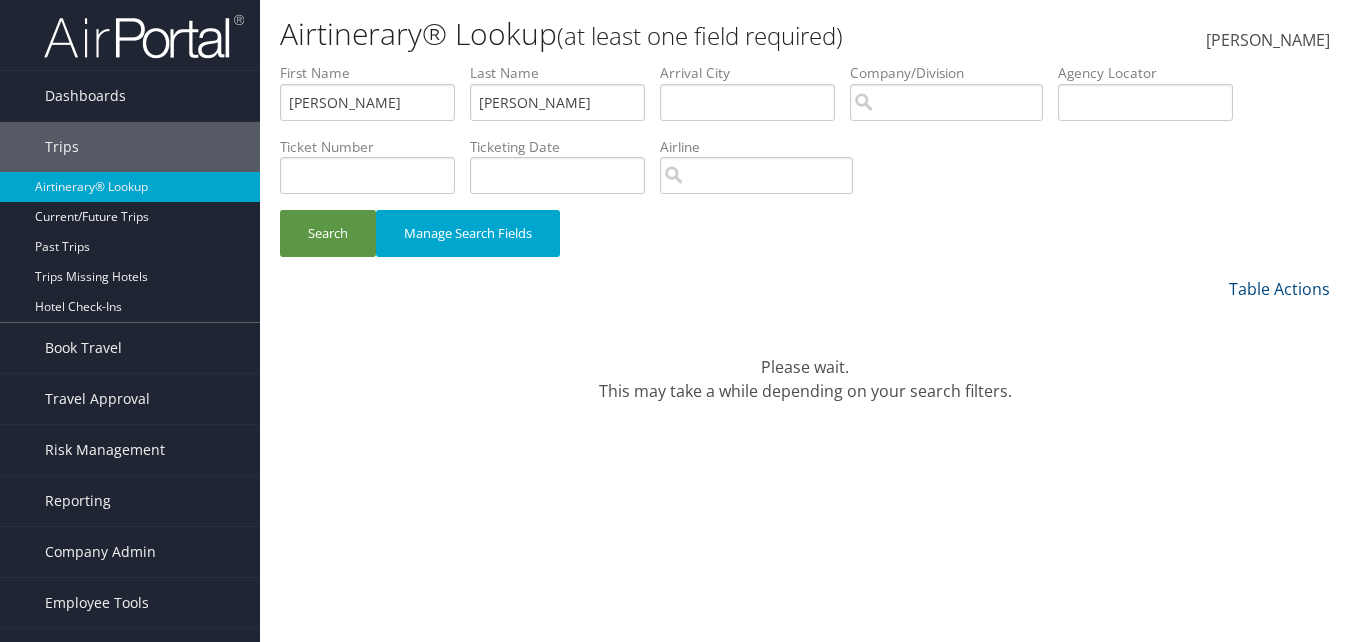 scroll, scrollTop: 0, scrollLeft: 0, axis: both 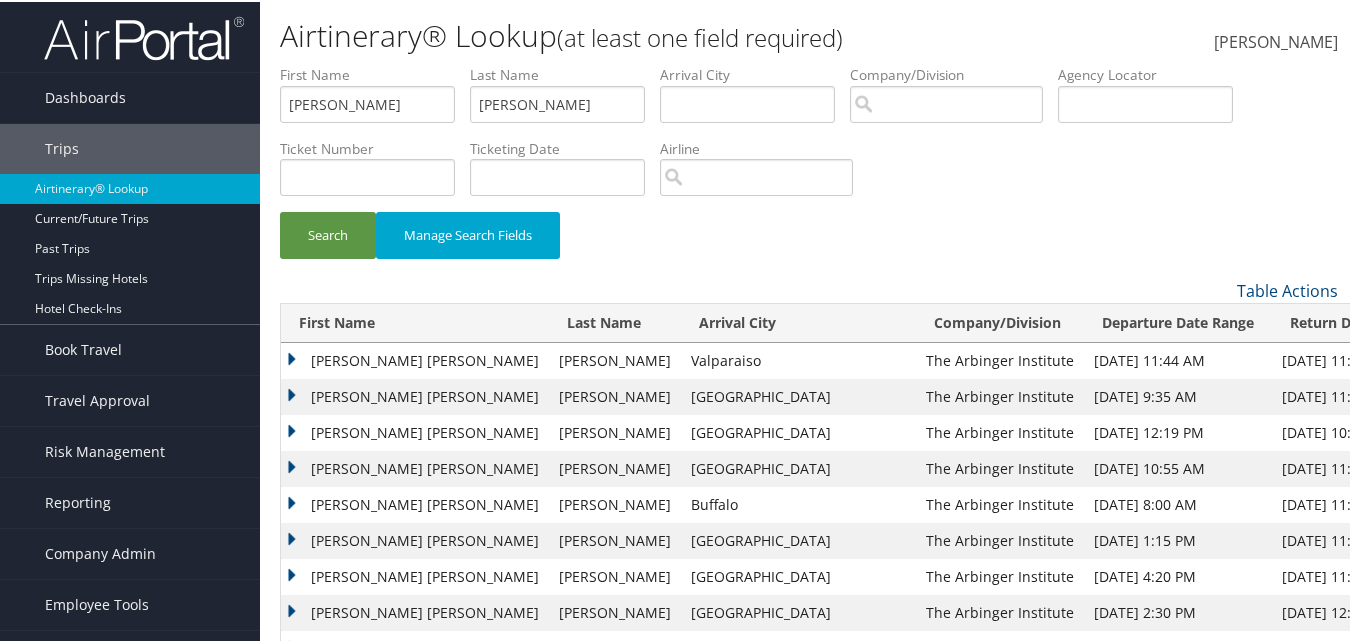 click on "CHARLES DALE ALAN" at bounding box center (415, 359) 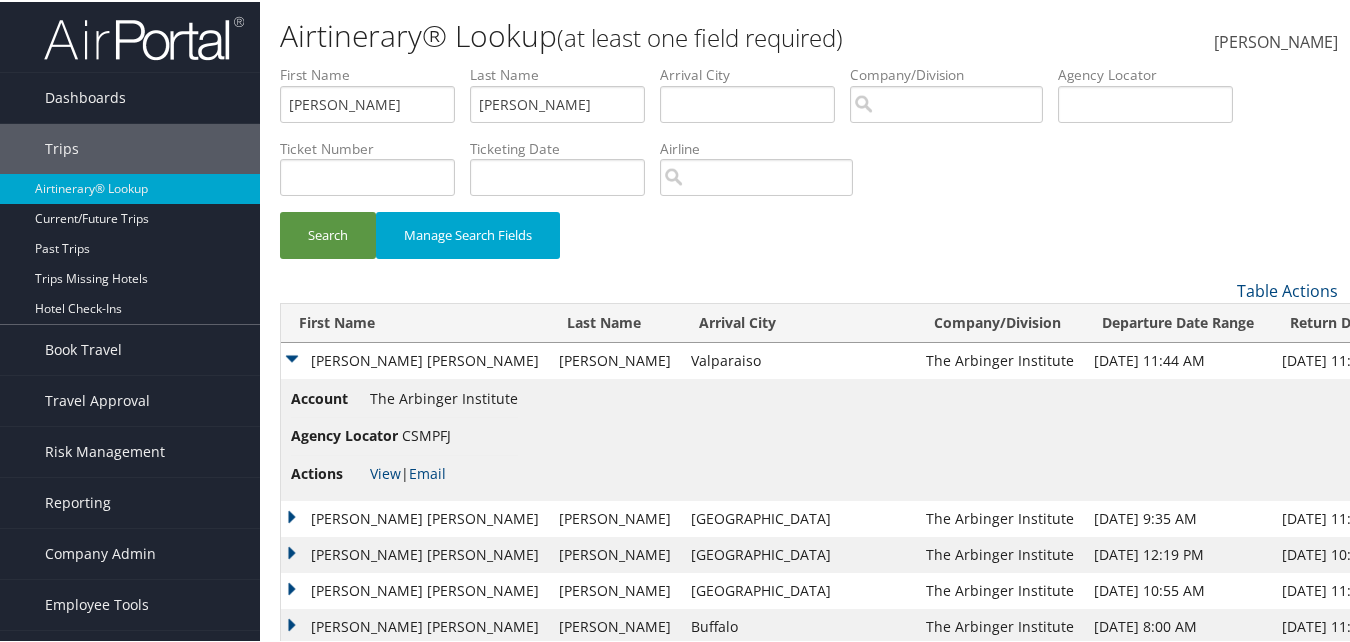 click on "CHARLES DALE ALAN" at bounding box center (415, 359) 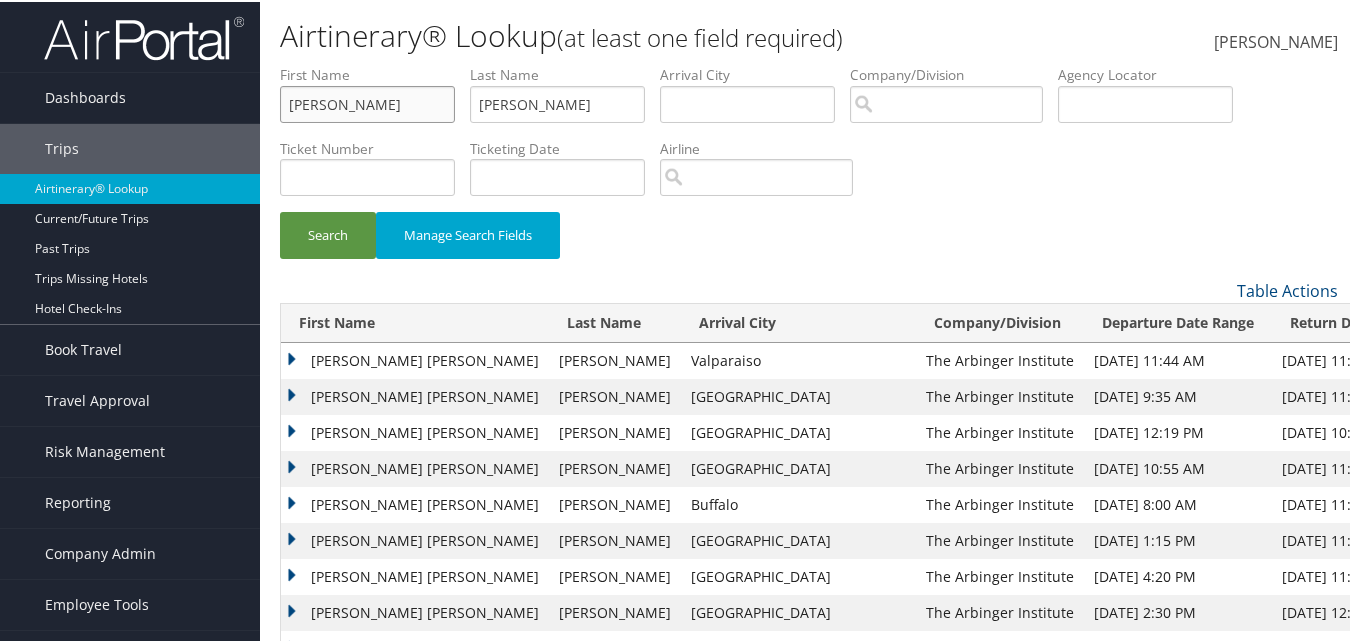 drag, startPoint x: 382, startPoint y: 117, endPoint x: 279, endPoint y: 116, distance: 103.00485 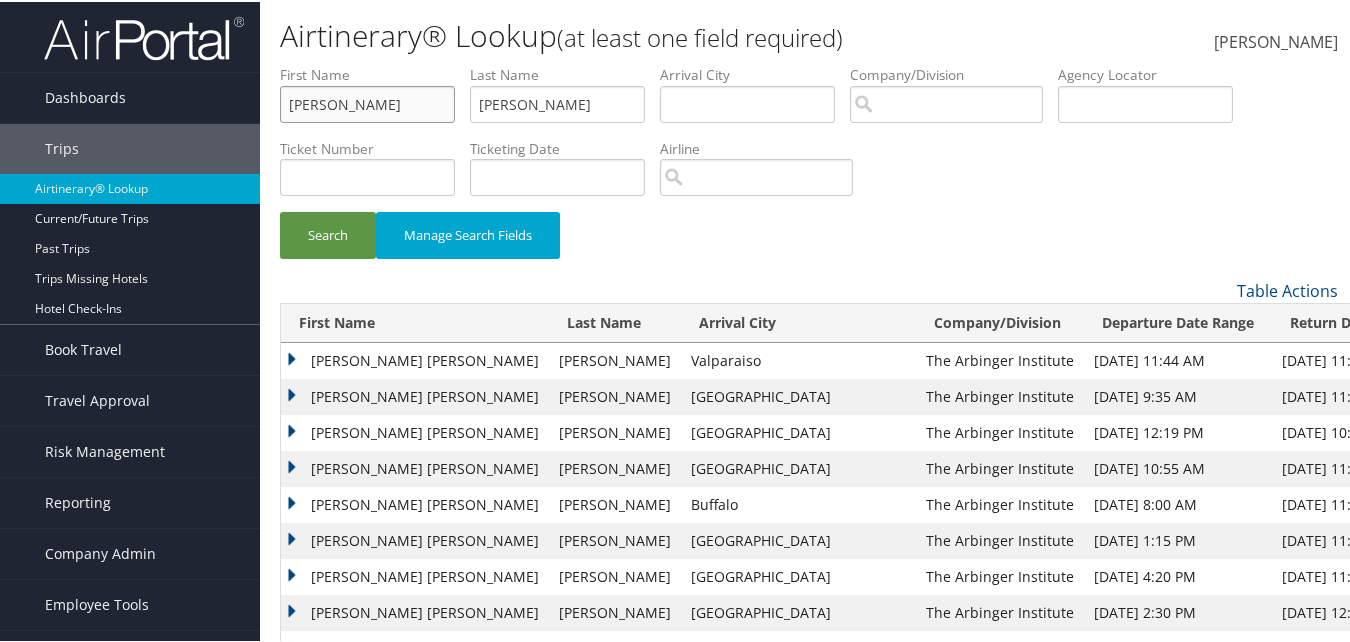 click on "First Name charles Last Name huth Departure City Arrival City Company/Division Airport/City Code Departure Date Range Agency Locator Ticket Number Ticketing Date Invoice Number Flight Number Agent Name Air Confirmation Hotel Confirmation Credit Card - Last 4 Digits Airline Car Rental Chain Hotel Chain Rail Vendor Authorization Billable Client Code Cost Center Department Explanation Manager ID Project Purpose Region Traveler ID Search Manage Search Fields" at bounding box center (809, 170) 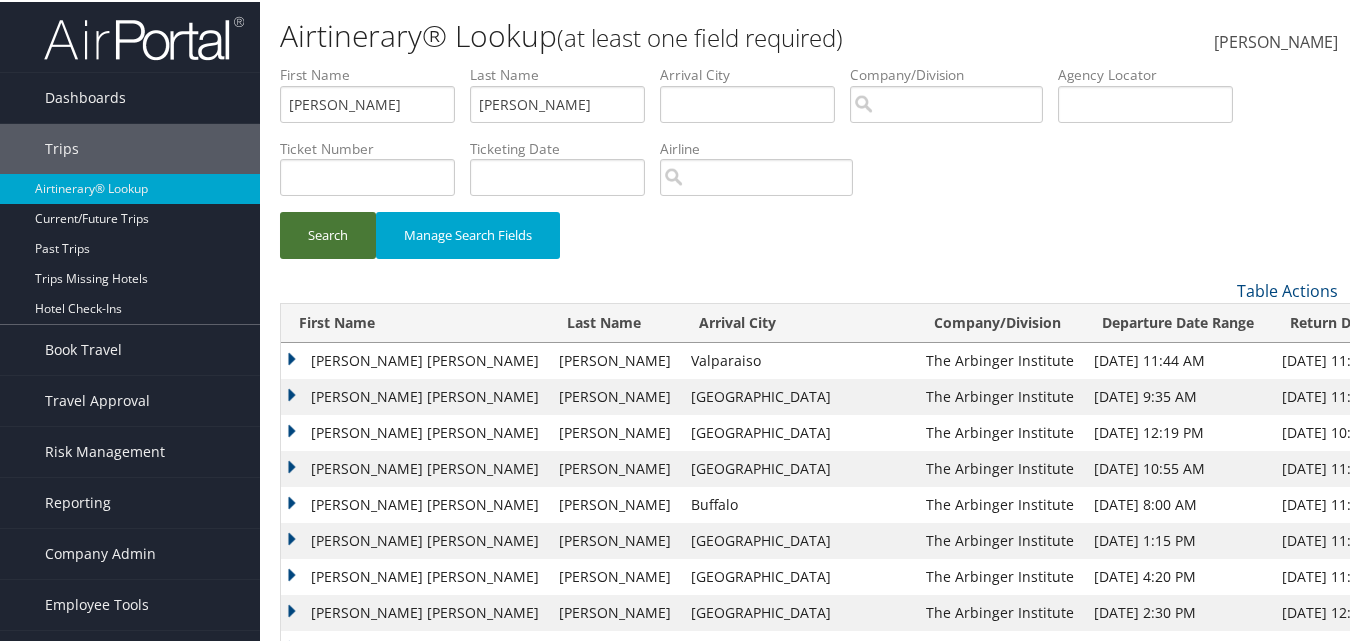 click on "Search" at bounding box center (328, 233) 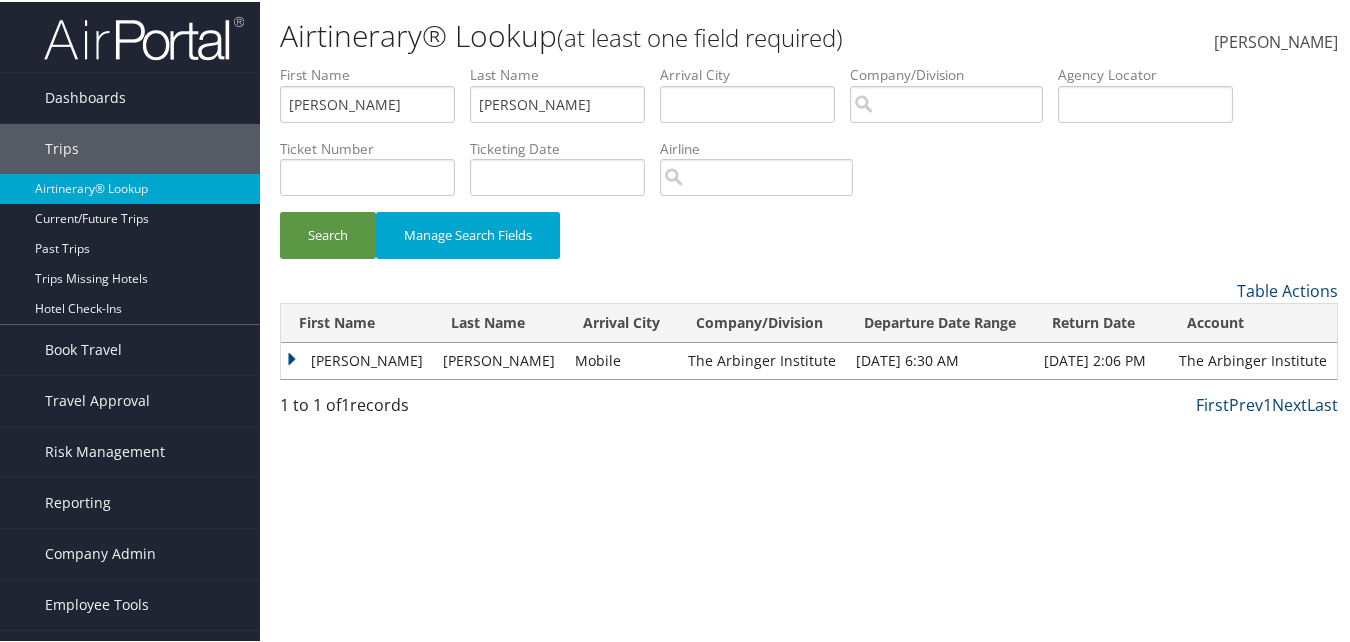 click on "SHELLY" at bounding box center [357, 359] 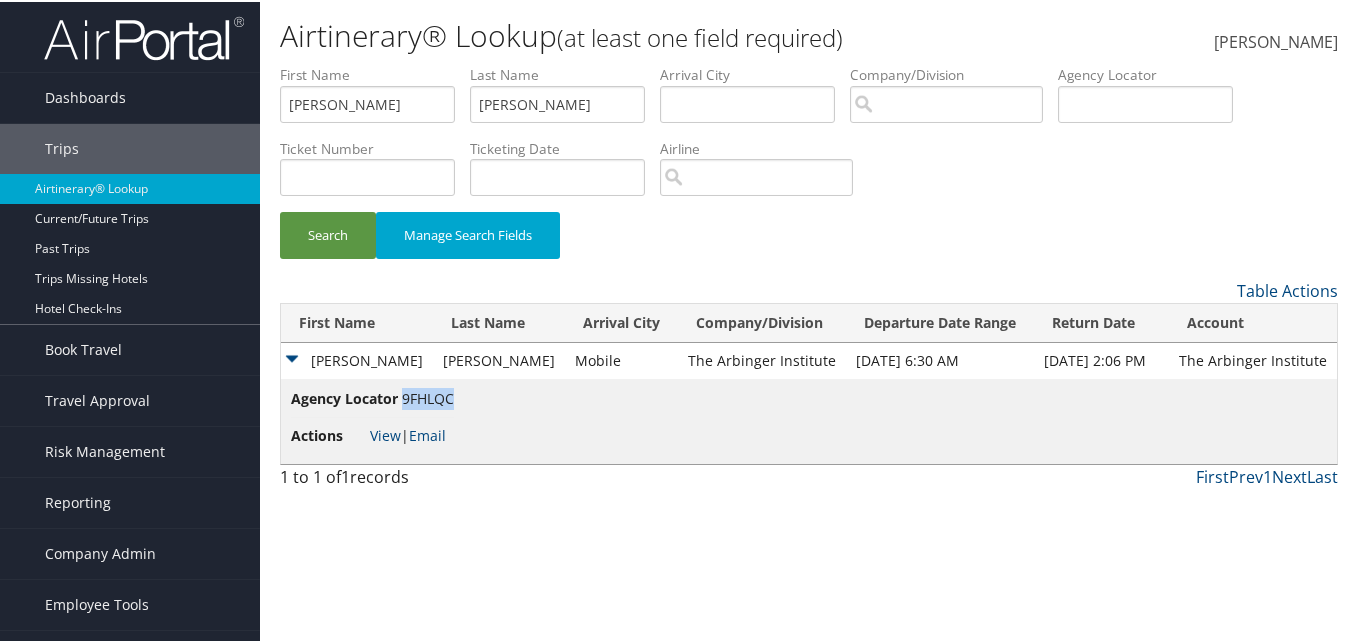 drag, startPoint x: 454, startPoint y: 396, endPoint x: 405, endPoint y: 399, distance: 49.09175 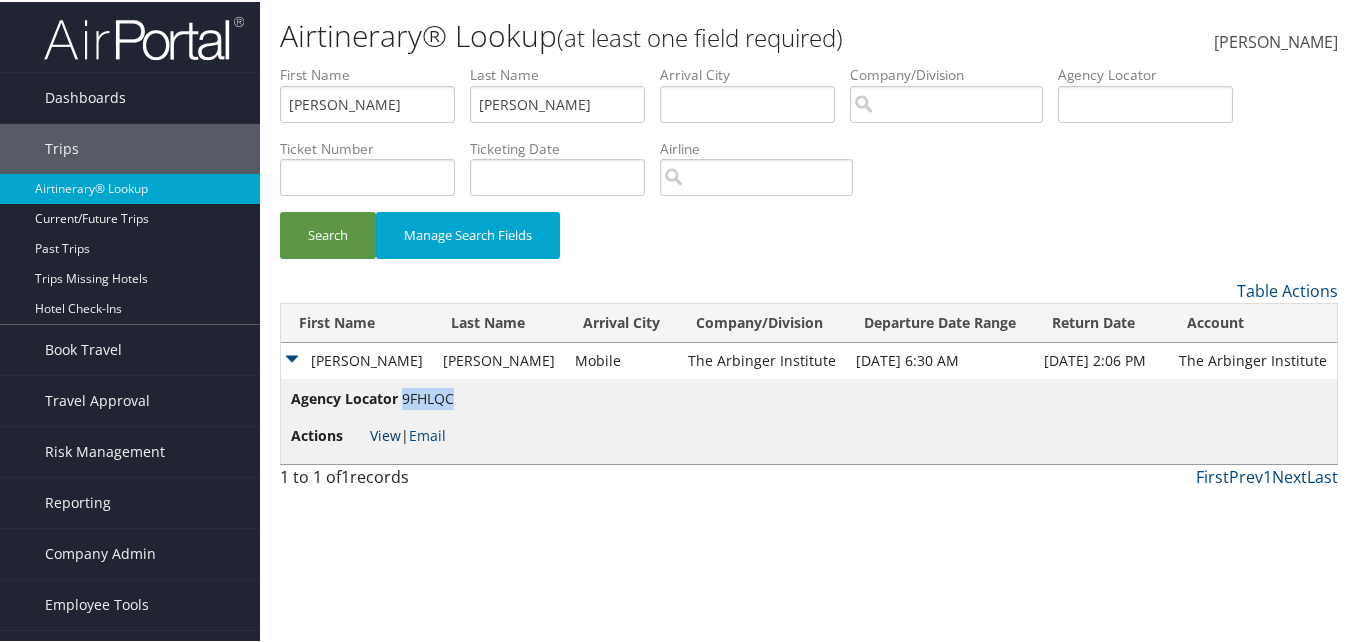 click on "View" at bounding box center (385, 433) 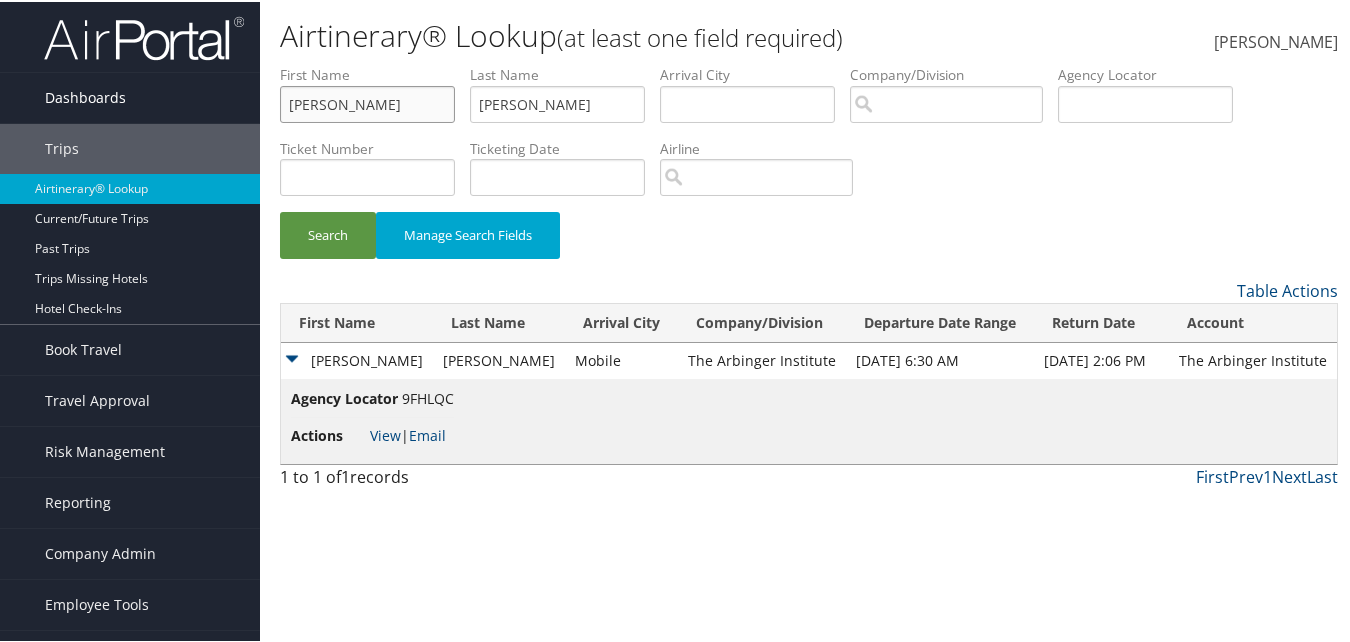drag, startPoint x: 303, startPoint y: 96, endPoint x: 161, endPoint y: 76, distance: 143.40154 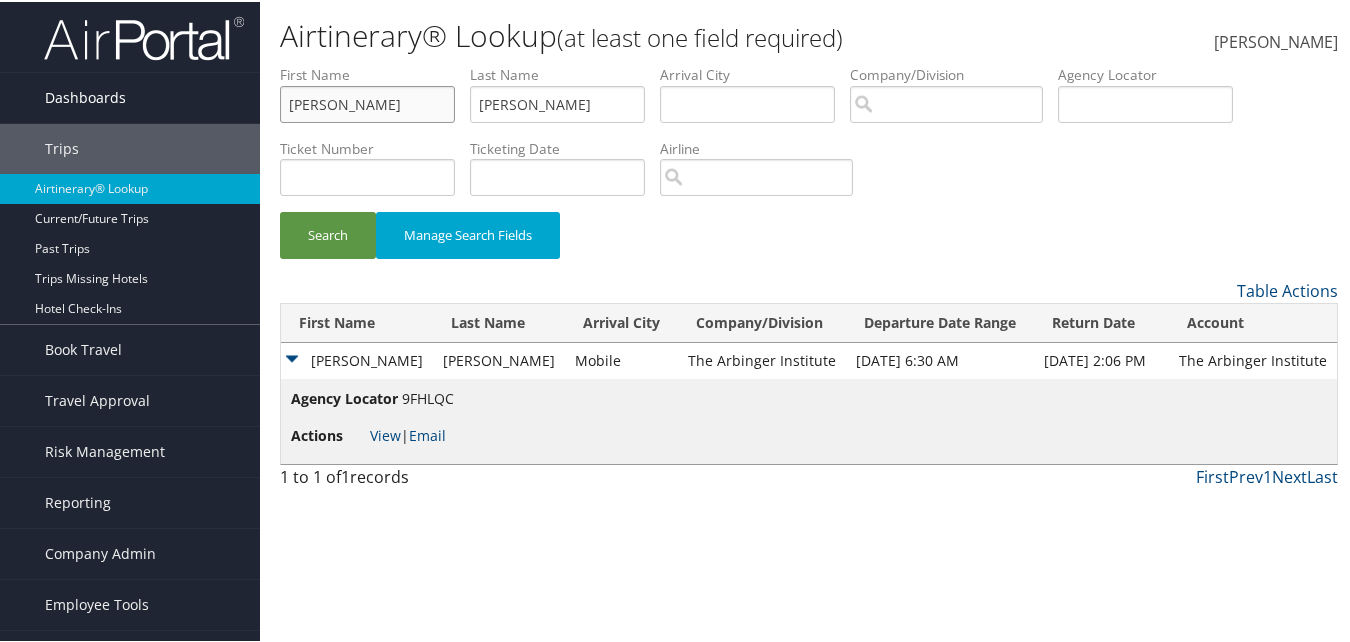 type on "charles" 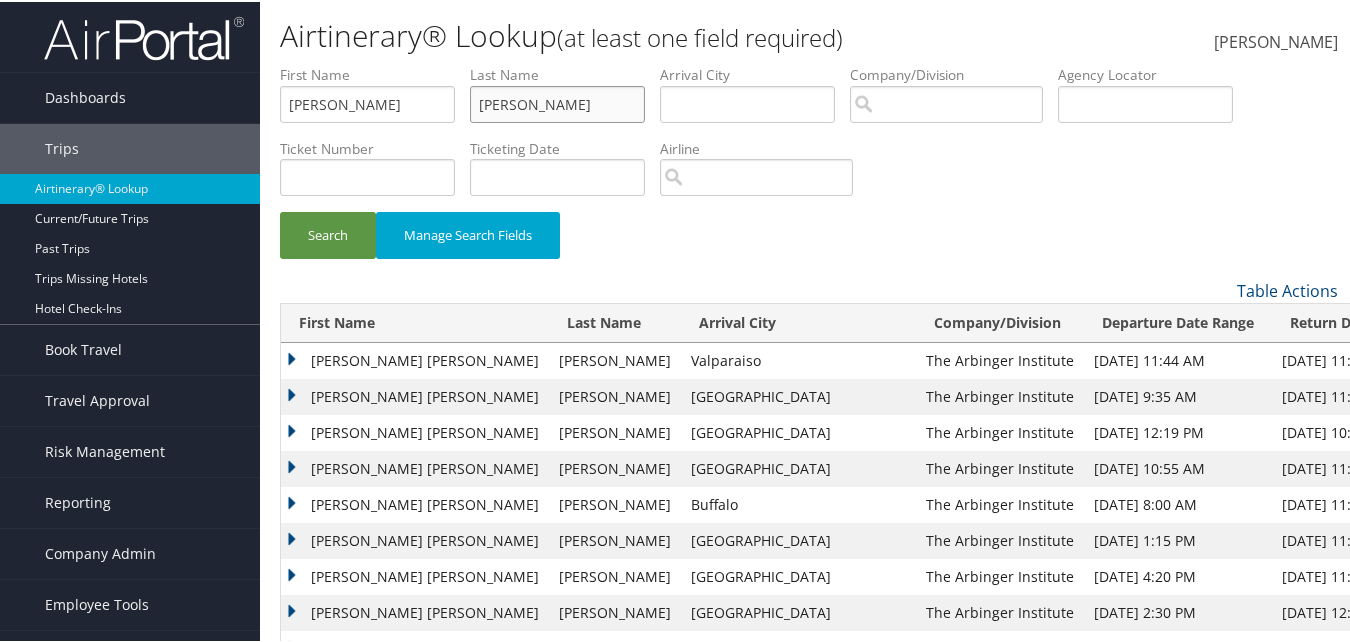 drag, startPoint x: 521, startPoint y: 106, endPoint x: 472, endPoint y: 118, distance: 50.447994 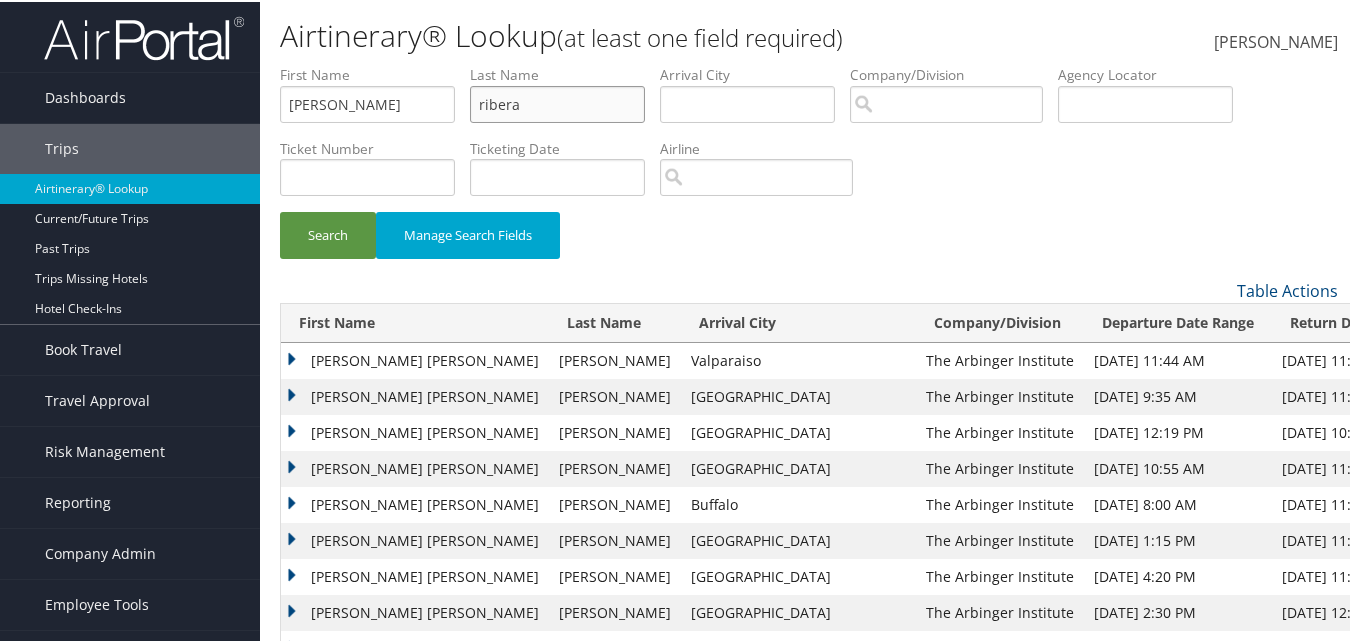 type on "ribera" 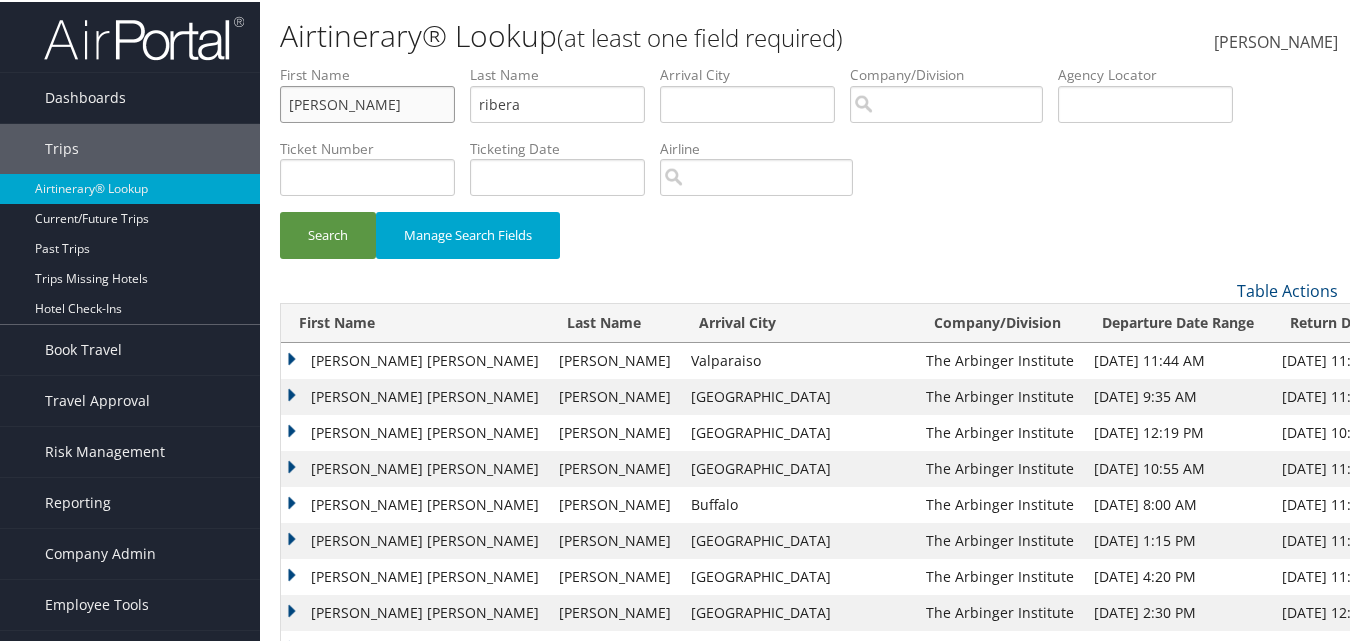 drag, startPoint x: 379, startPoint y: 113, endPoint x: 285, endPoint y: 106, distance: 94.26028 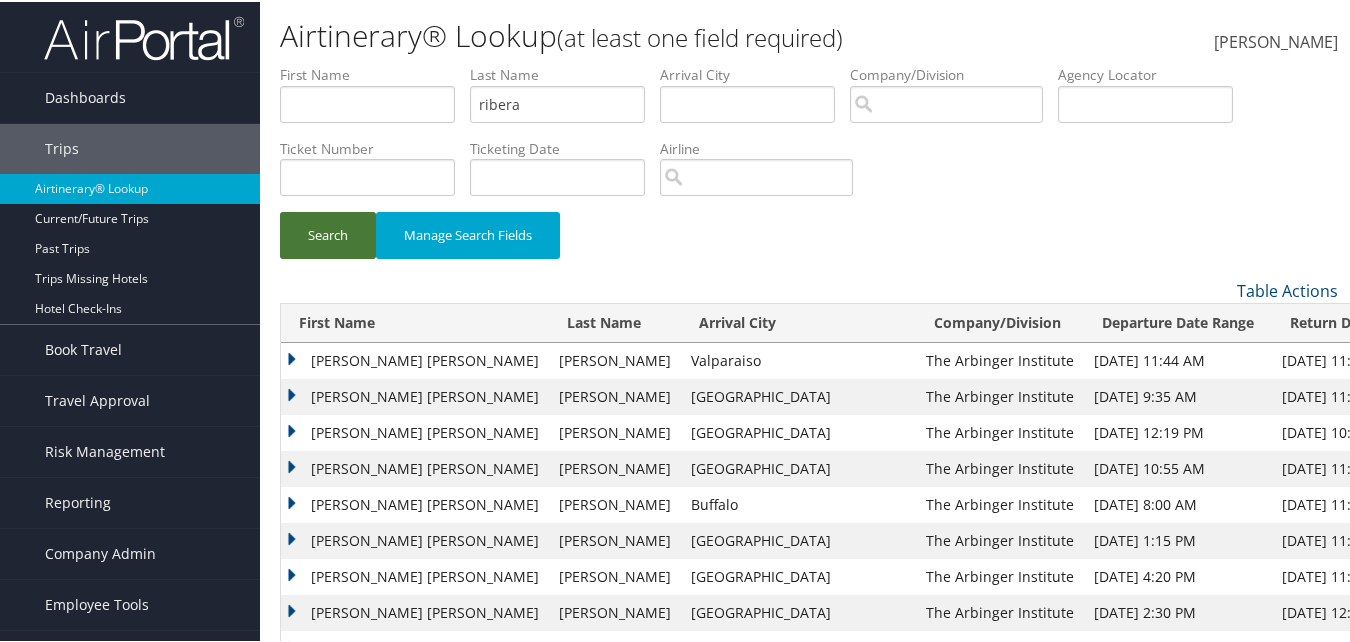 click on "Search" at bounding box center [328, 233] 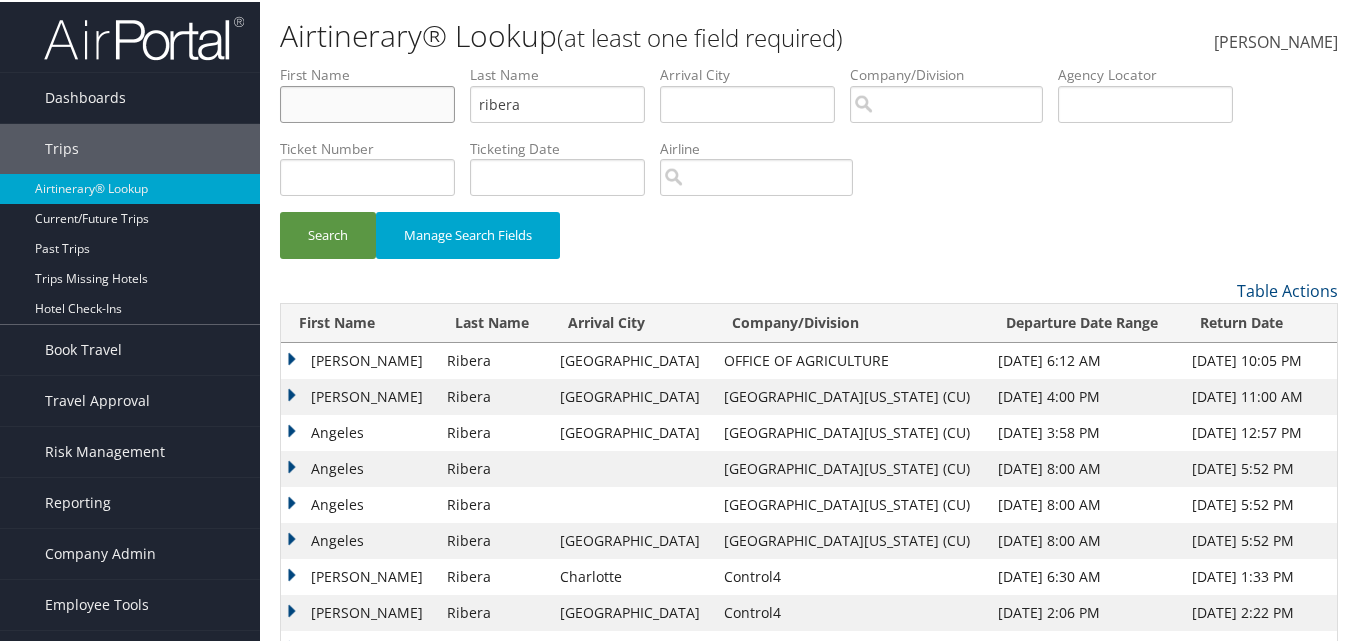 click at bounding box center (367, 102) 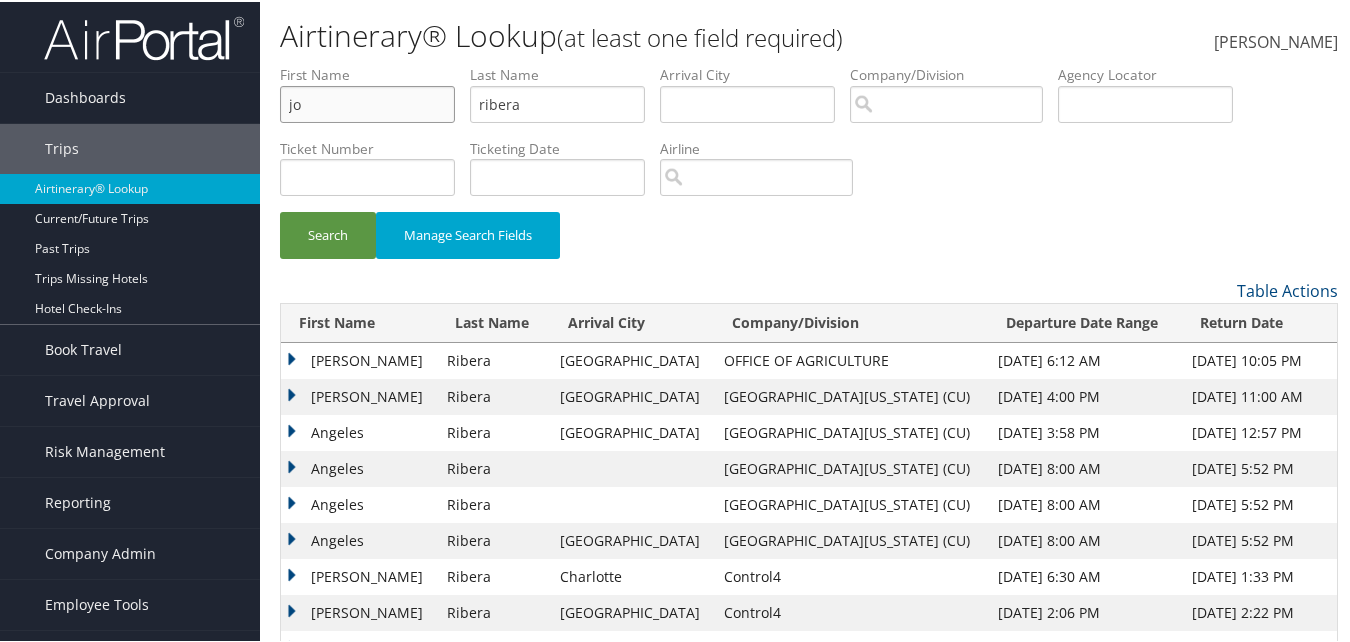 type on "j" 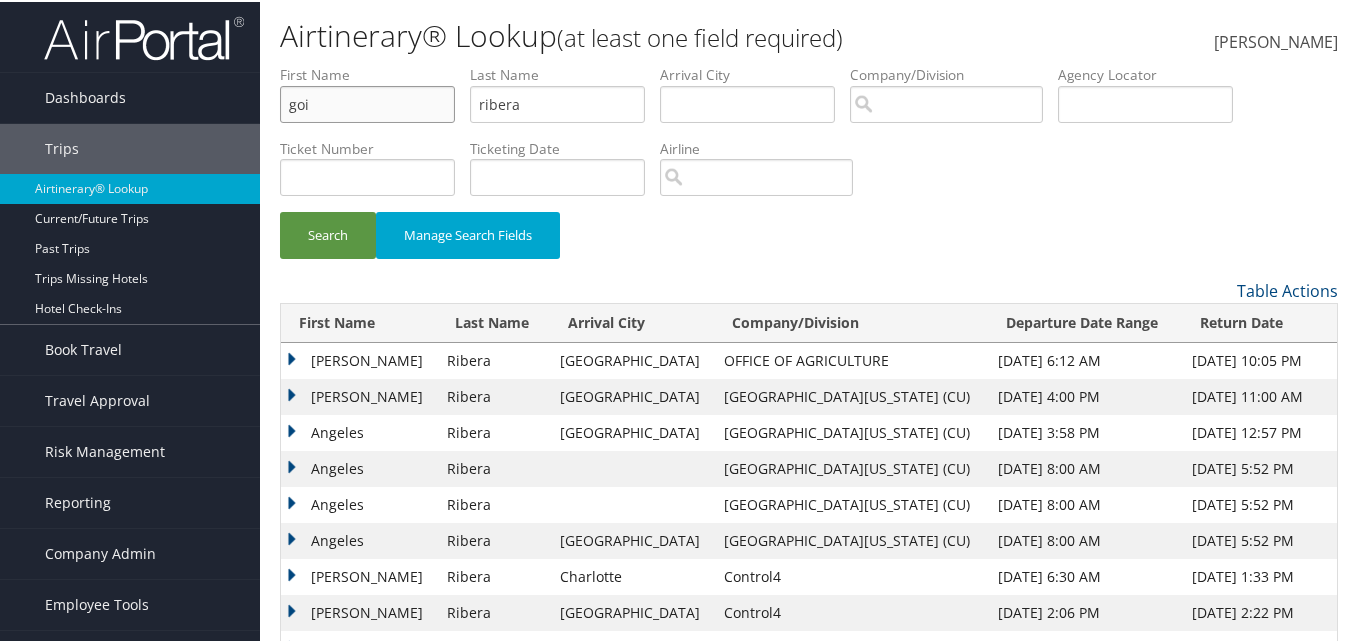 type on "goi" 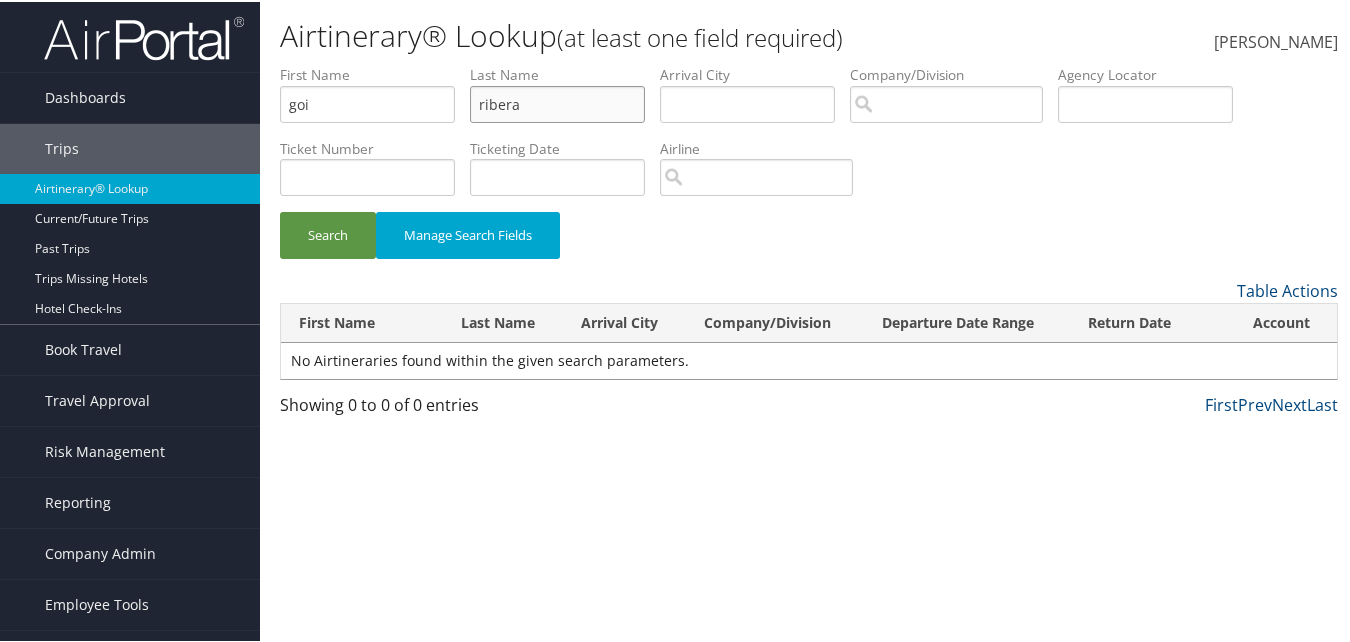 click on "ribera" at bounding box center (557, 102) 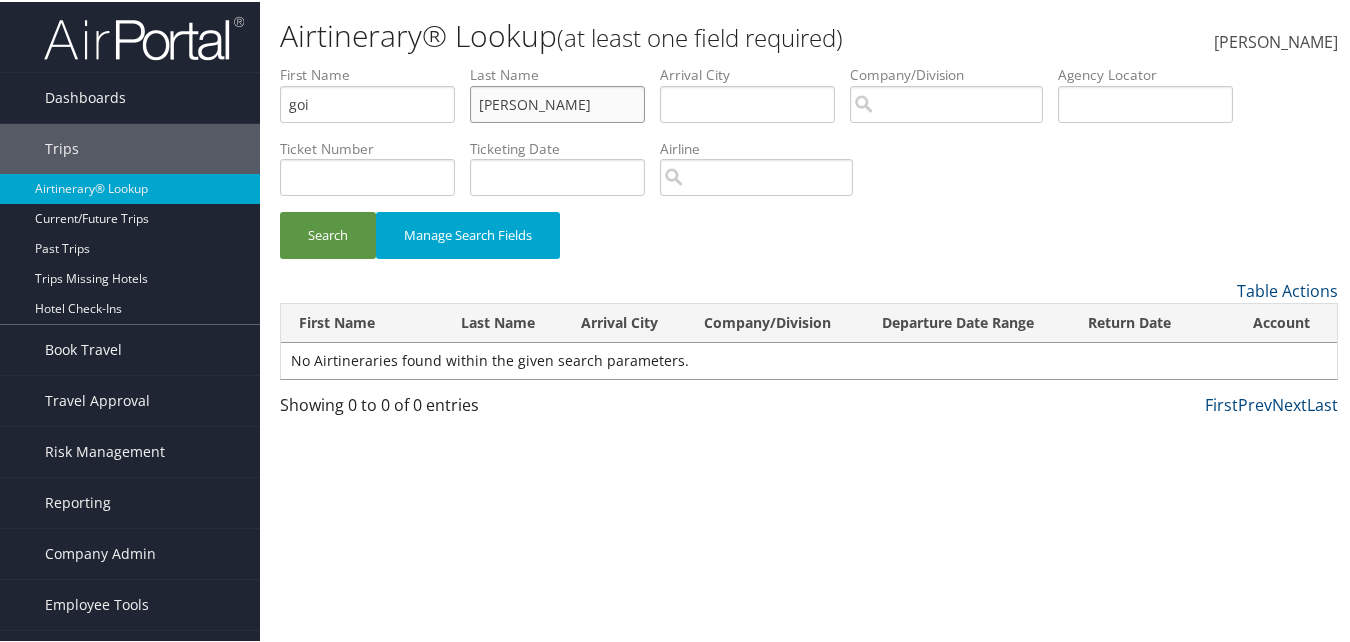 type on "rivera" 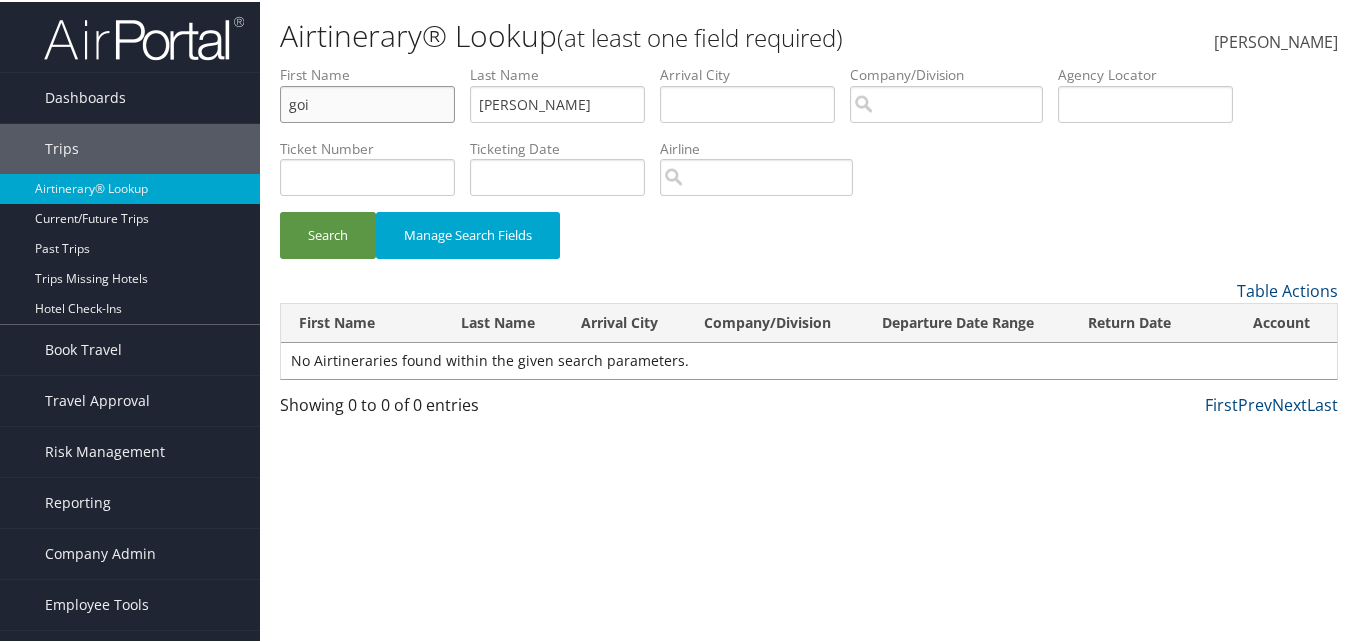click on "goi" at bounding box center (367, 102) 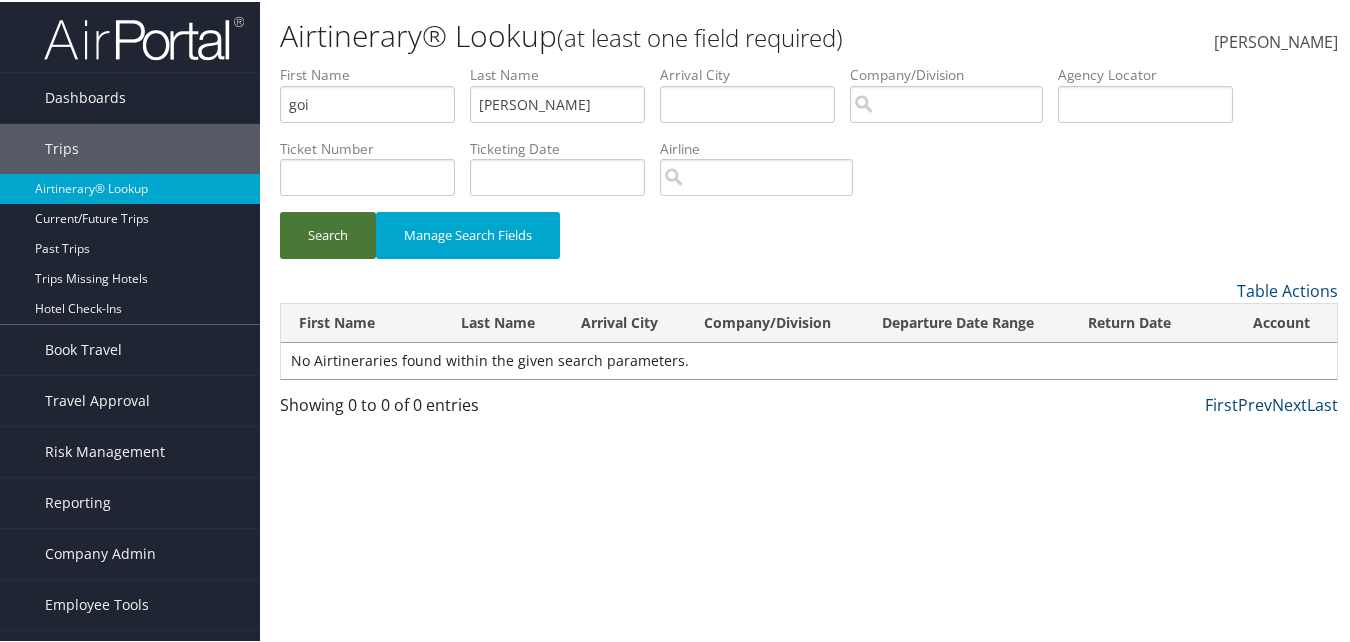 click on "Search" at bounding box center [328, 233] 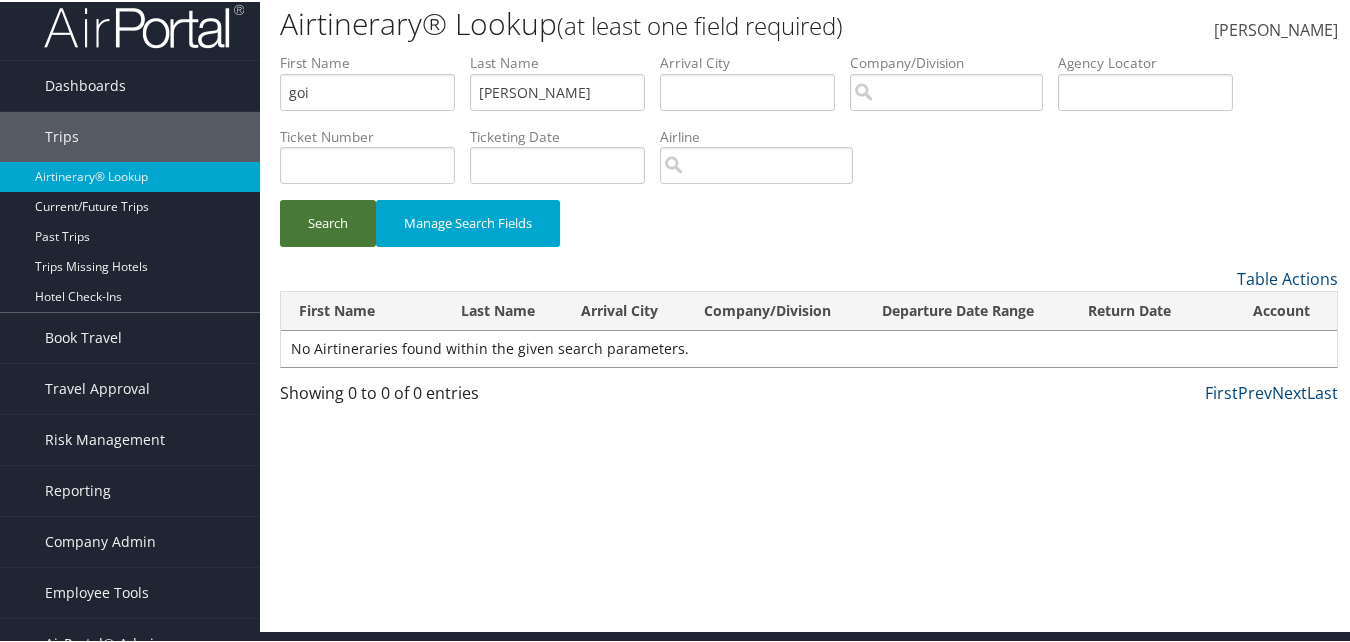 scroll, scrollTop: 0, scrollLeft: 0, axis: both 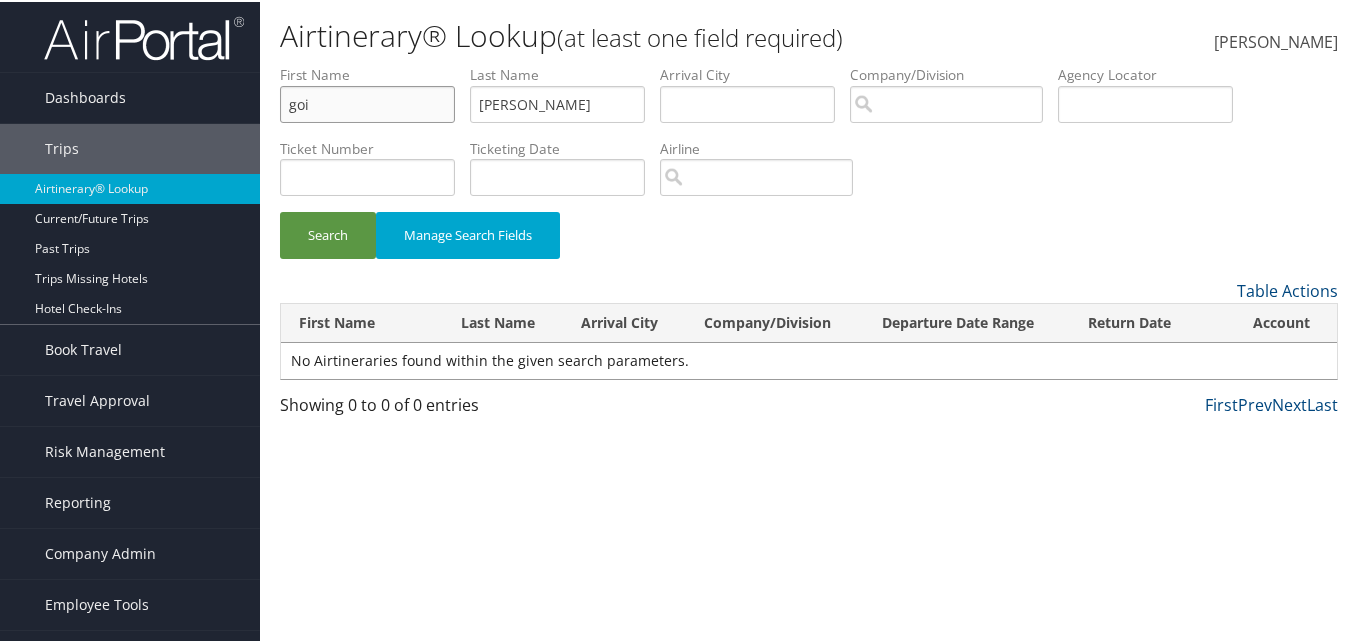 click on "goi" at bounding box center (367, 102) 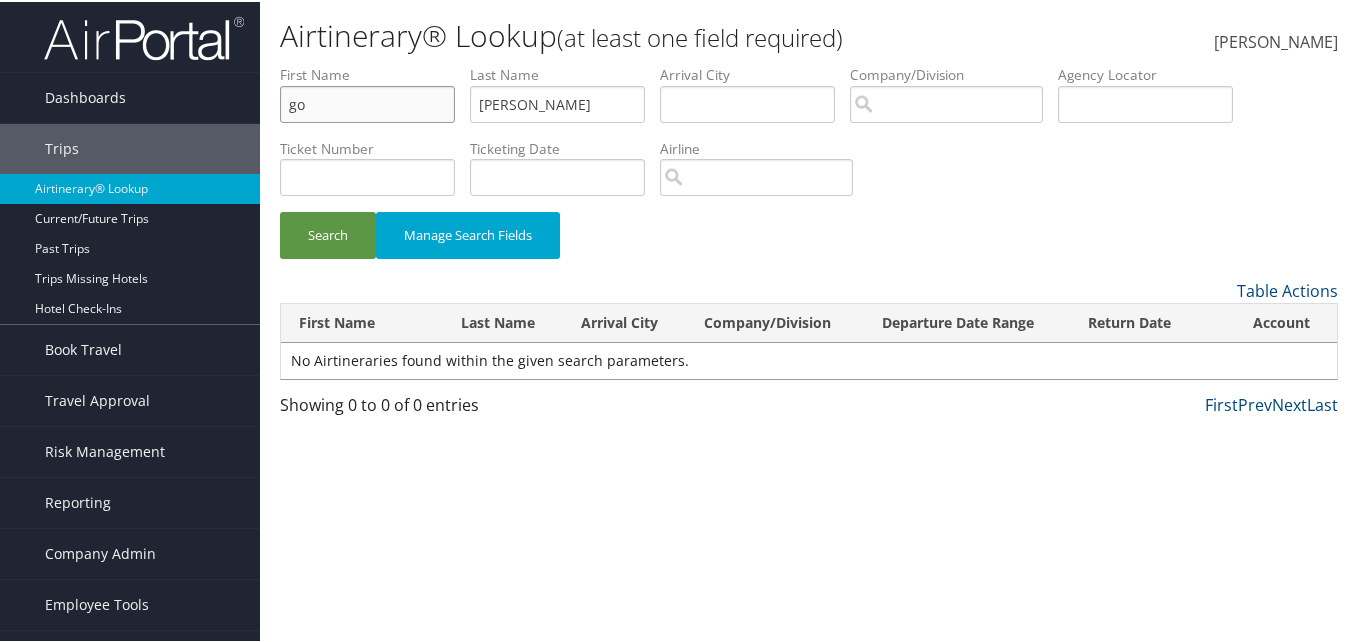 type on "go" 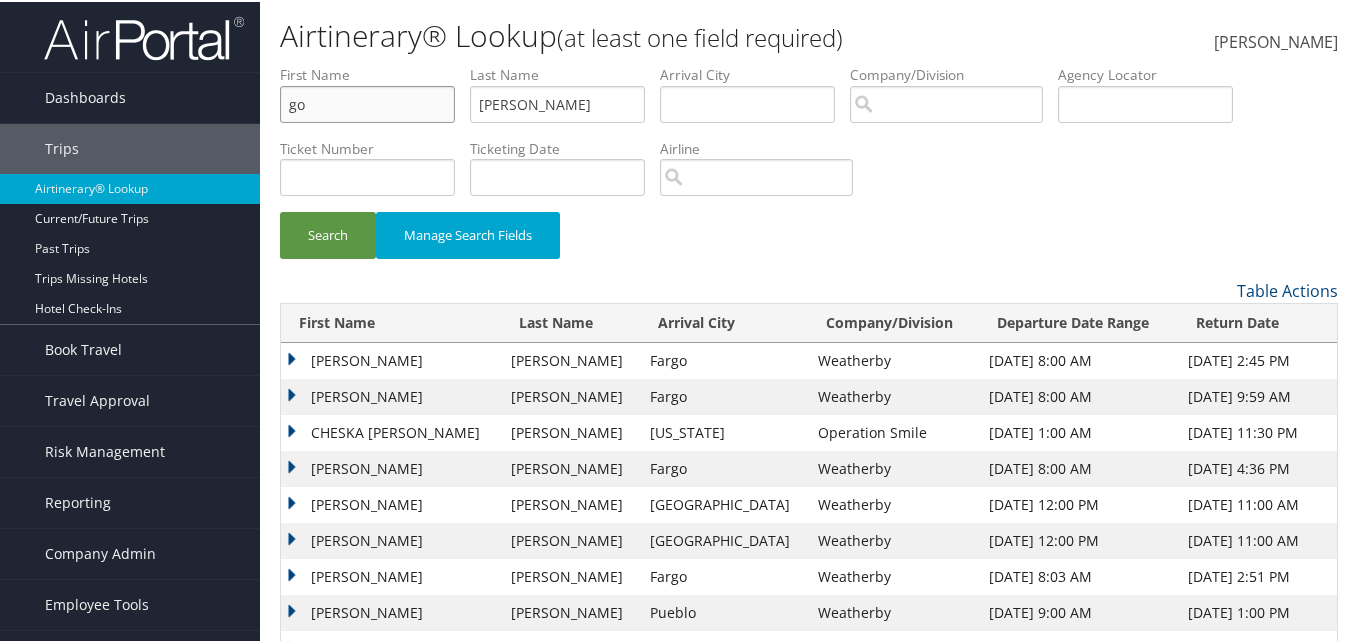 scroll, scrollTop: 94, scrollLeft: 0, axis: vertical 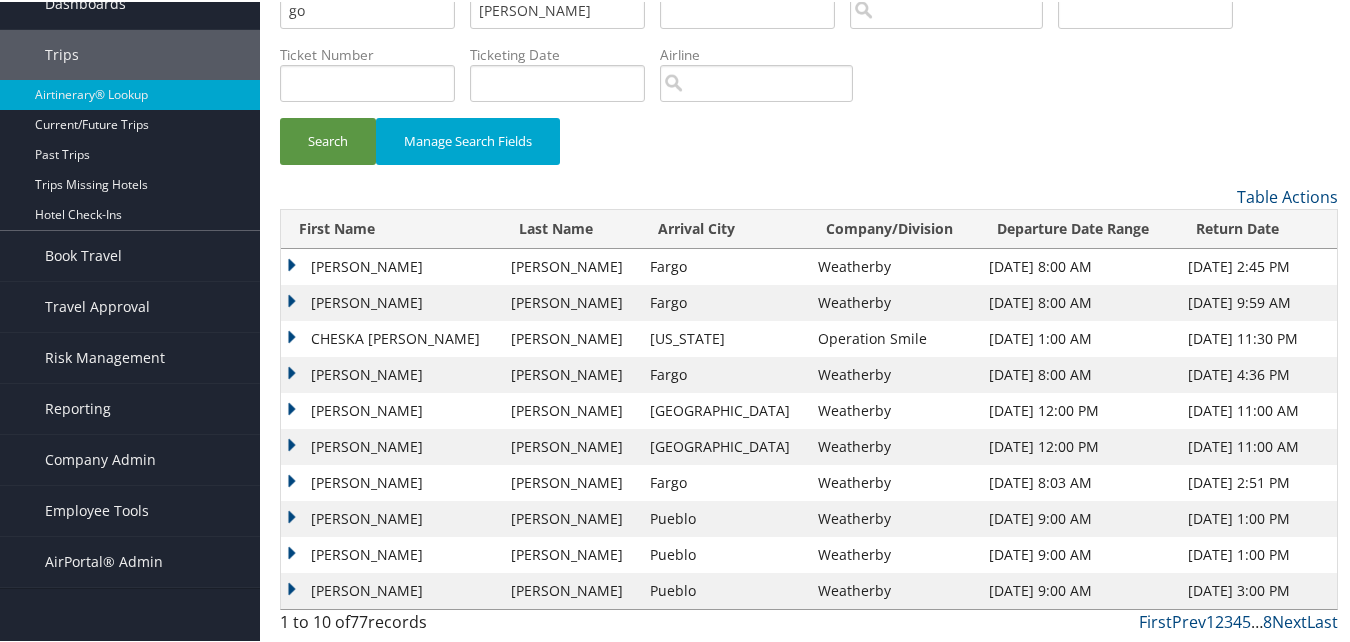click on "Hugo" at bounding box center (391, 265) 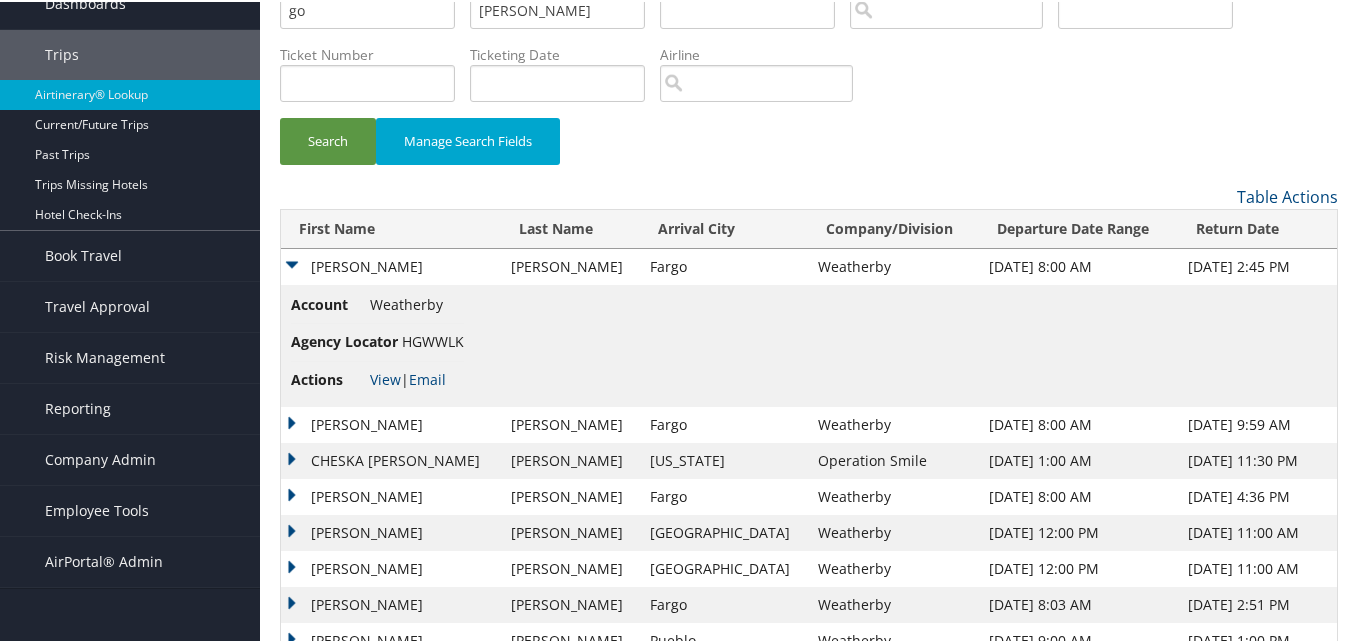 click on "Hugo" at bounding box center [391, 265] 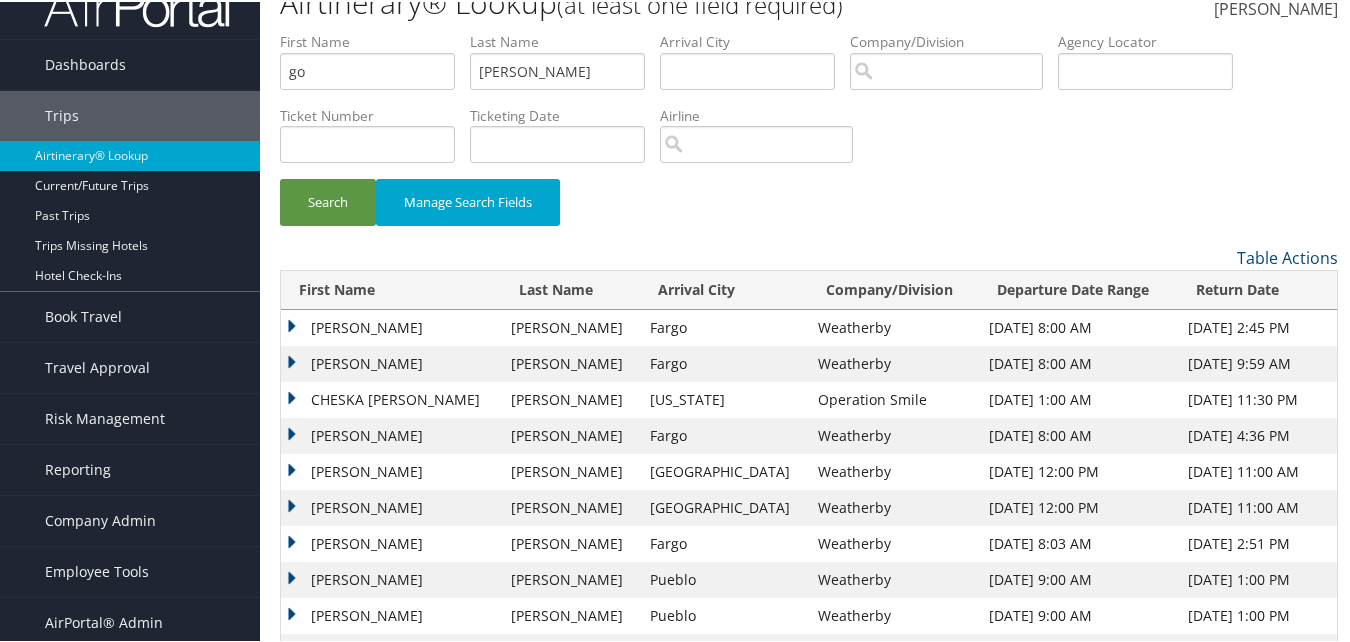scroll, scrollTop: 0, scrollLeft: 0, axis: both 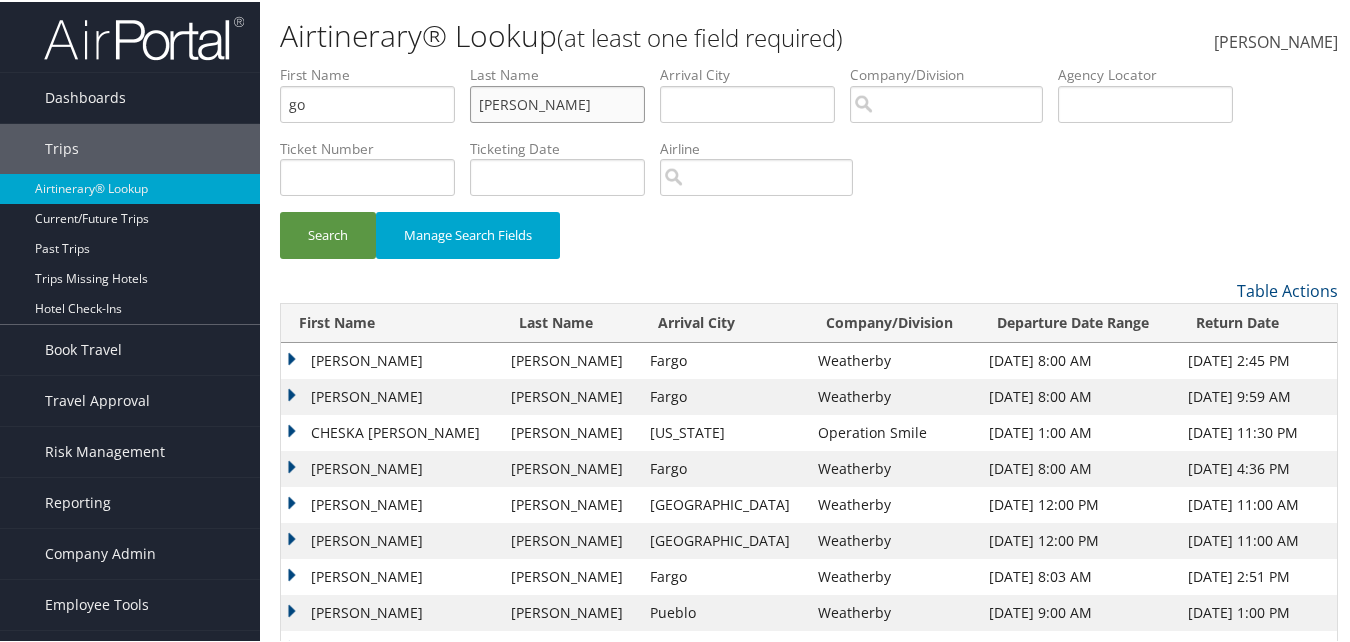 click on "rivera" at bounding box center (557, 102) 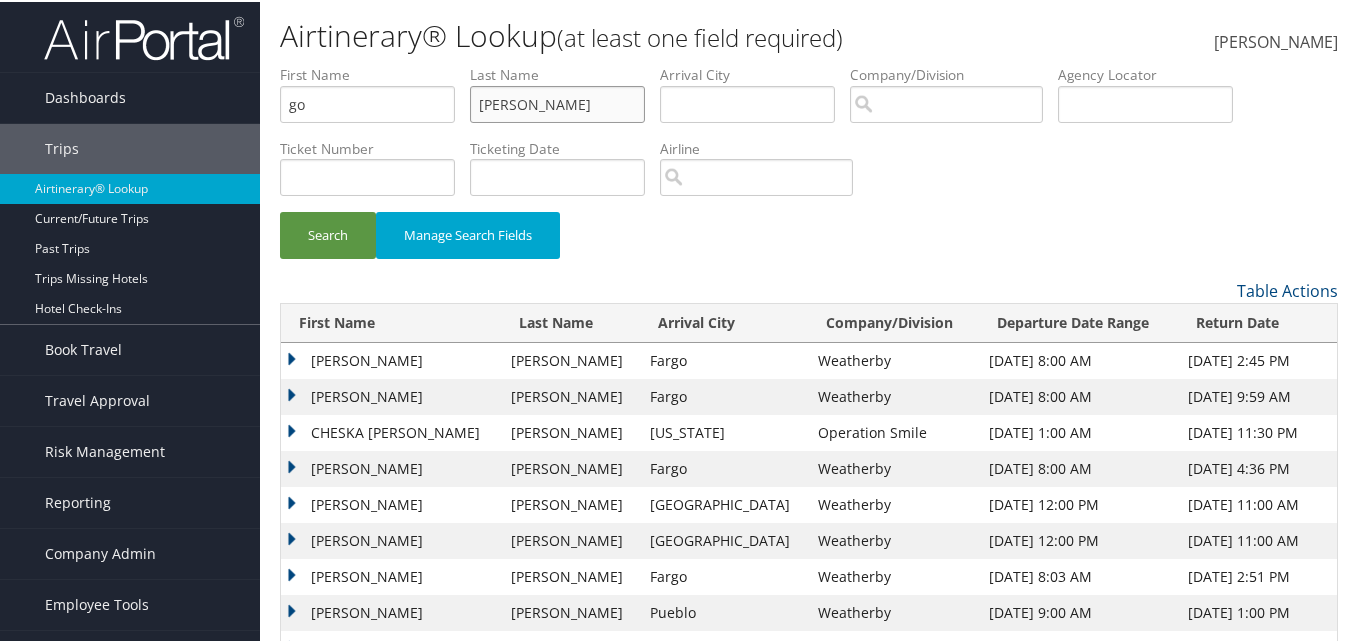 type on "lopez calvillo" 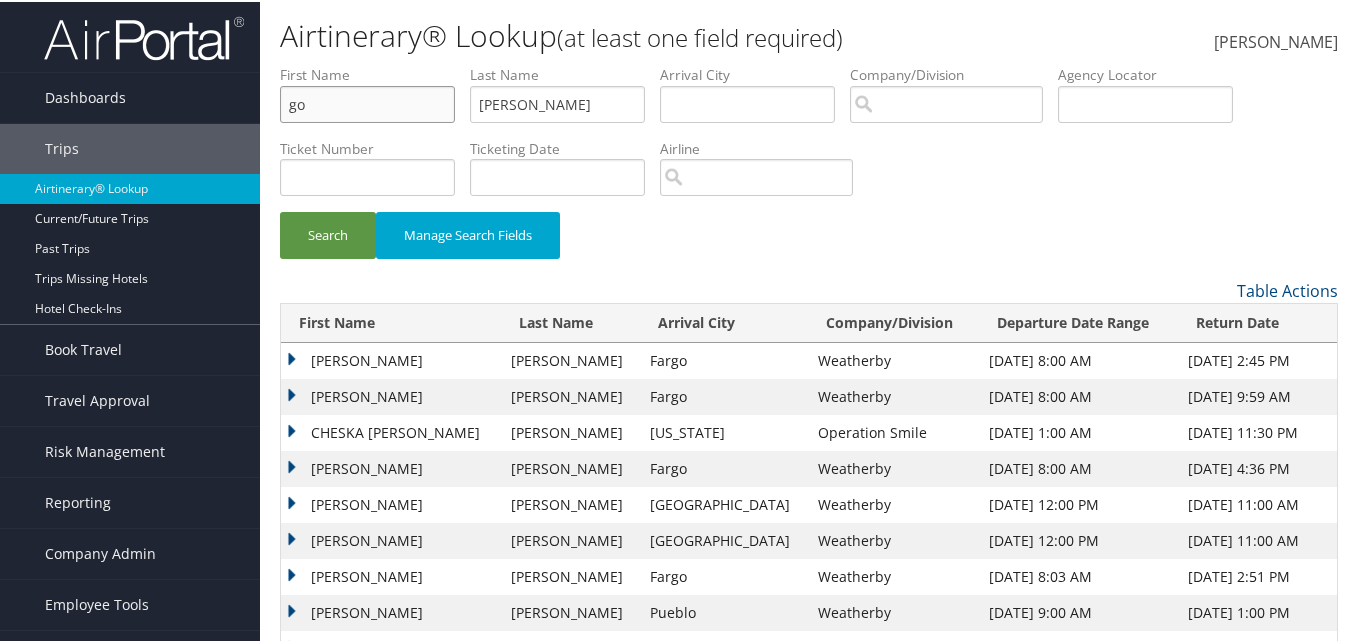 drag, startPoint x: 361, startPoint y: 108, endPoint x: 253, endPoint y: 66, distance: 115.87925 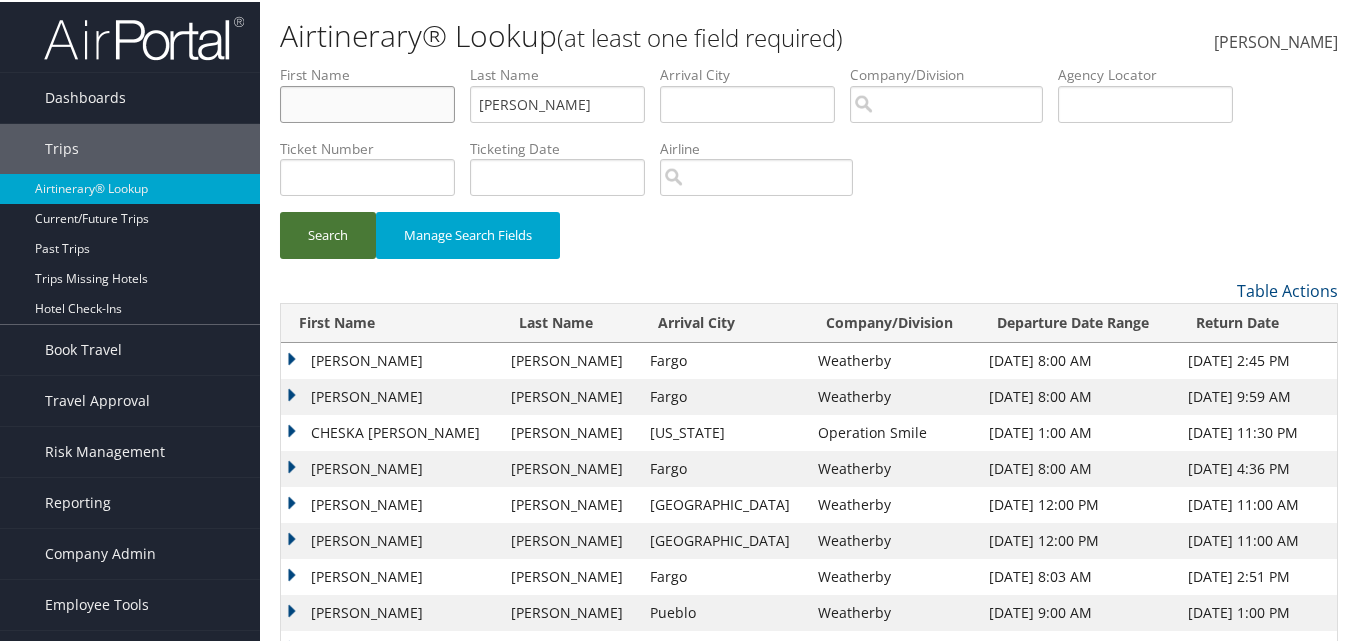 type 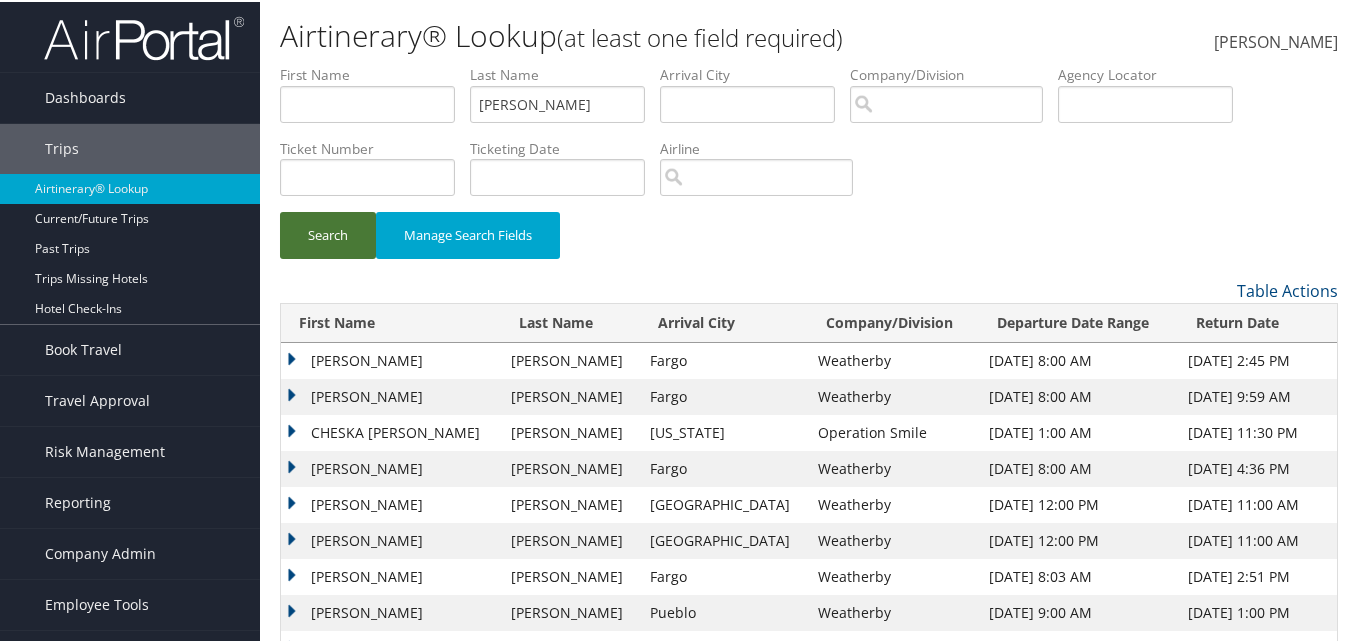 click on "Search" at bounding box center [328, 233] 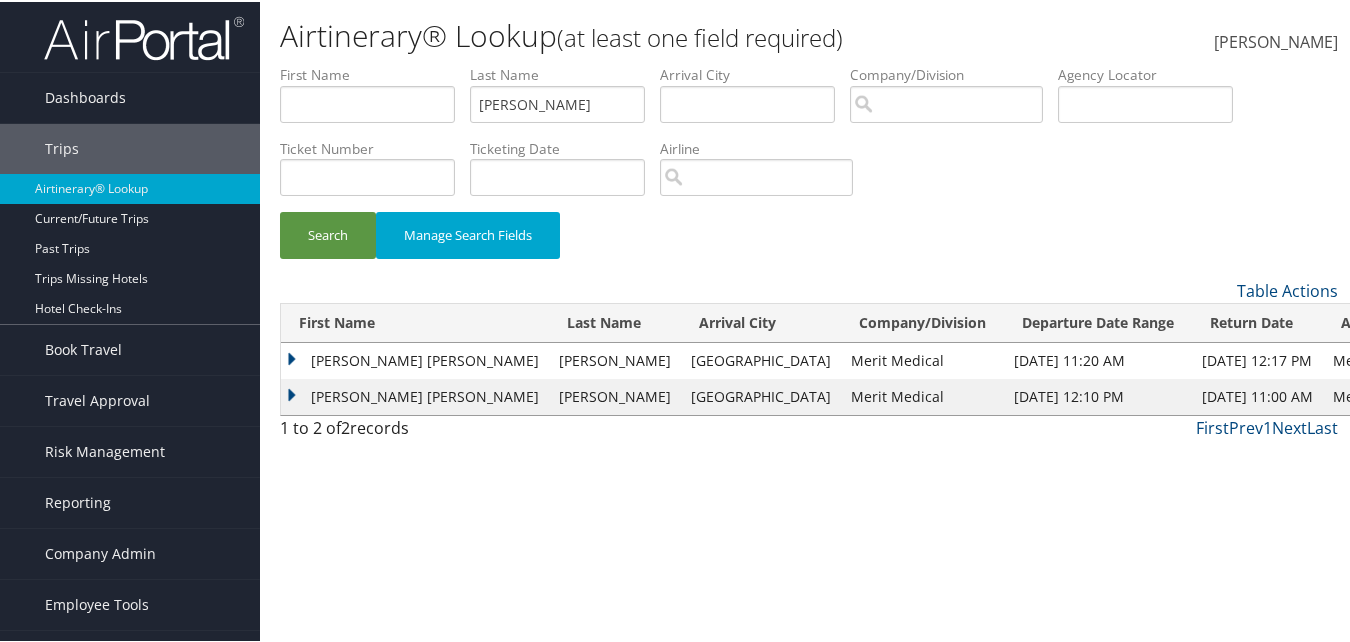 click on "PATRICIA CECILIA" at bounding box center [415, 359] 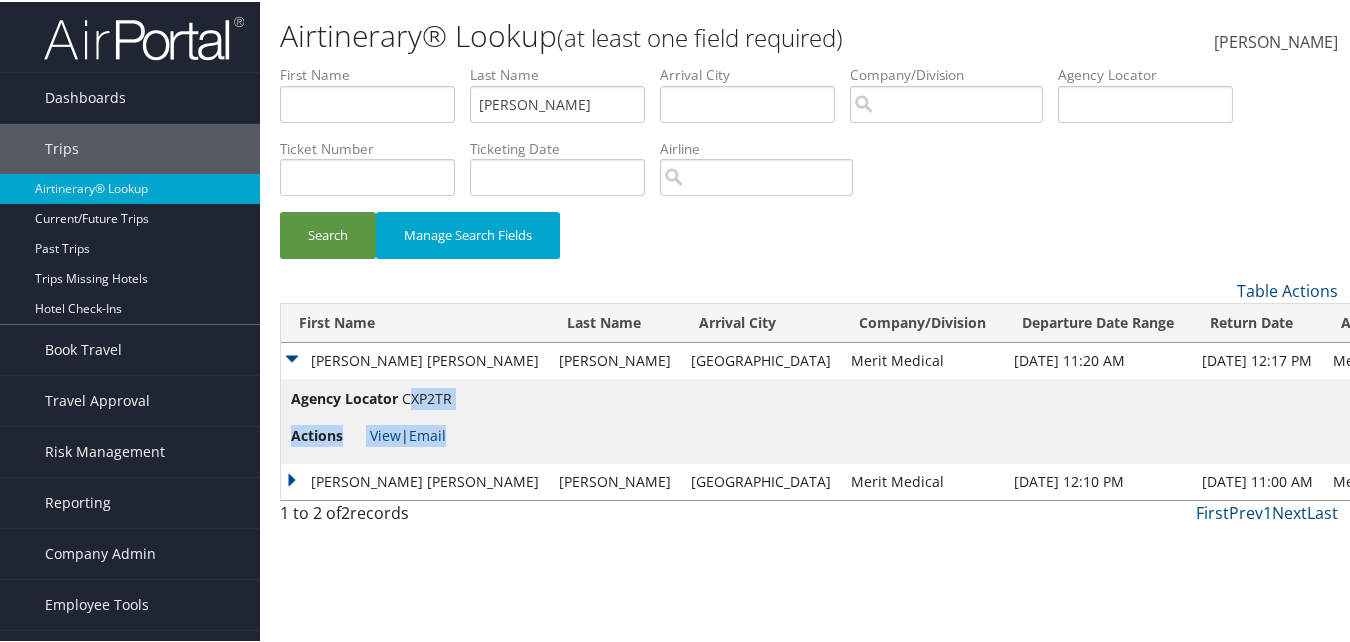drag, startPoint x: 454, startPoint y: 400, endPoint x: 414, endPoint y: 399, distance: 40.012497 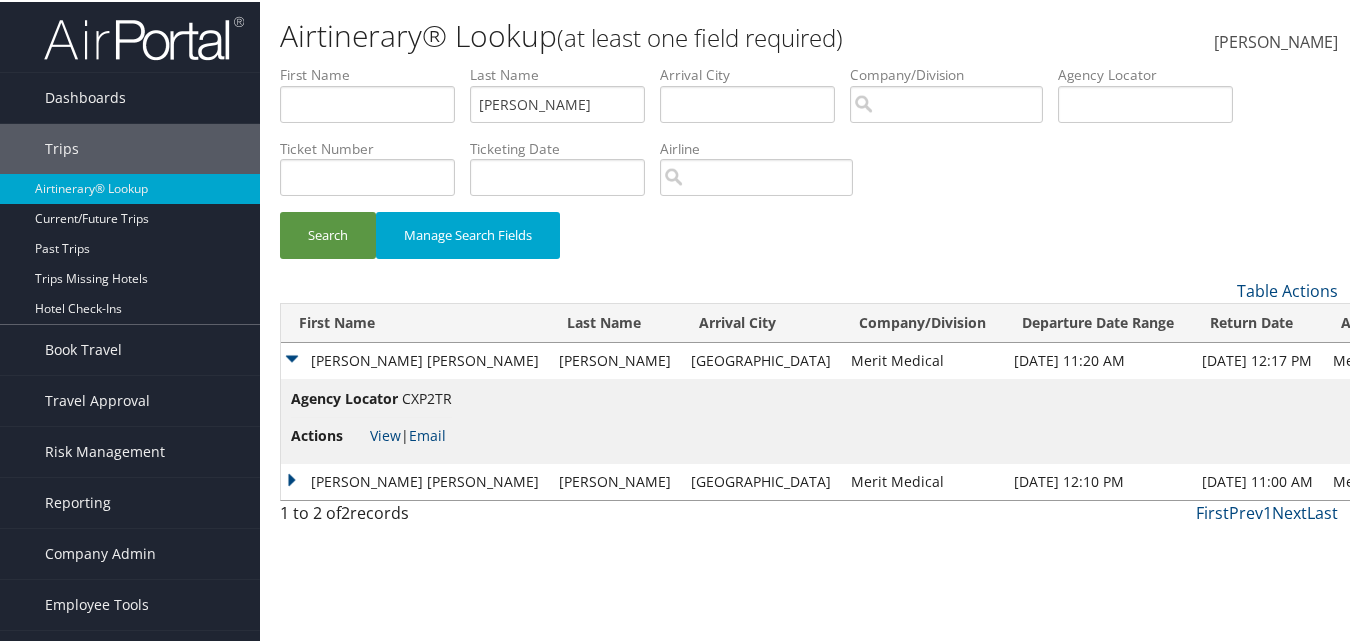 drag, startPoint x: 414, startPoint y: 399, endPoint x: 481, endPoint y: 390, distance: 67.601776 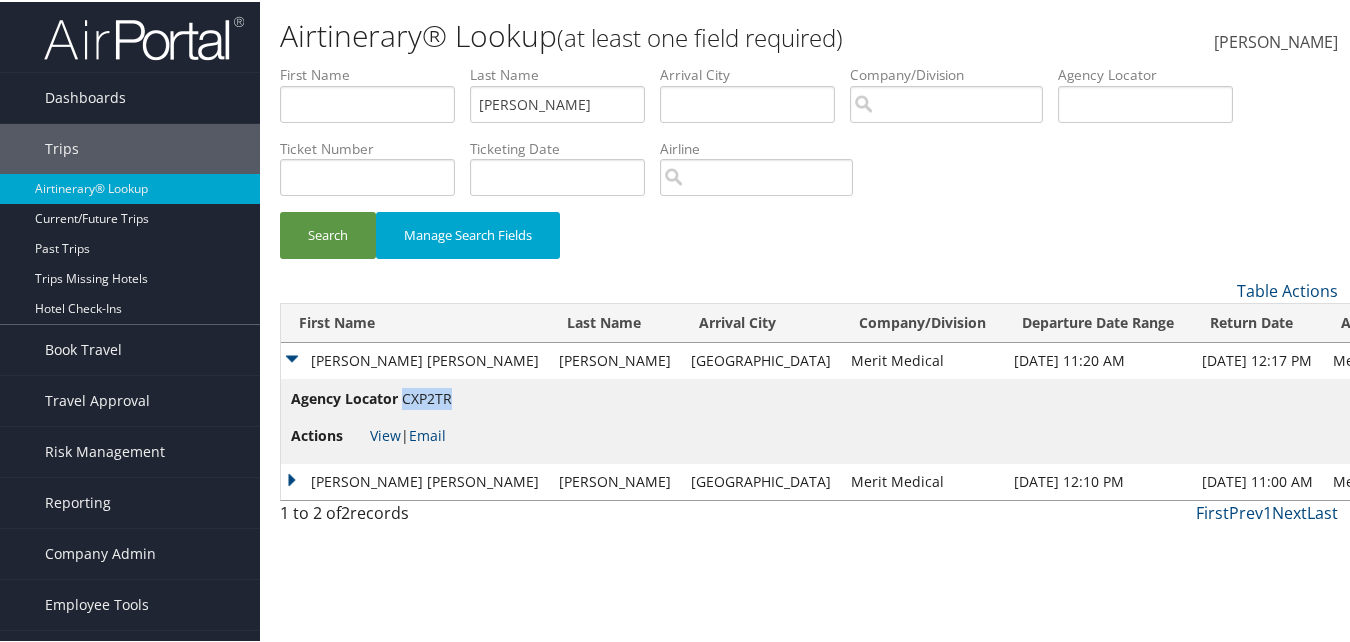 drag, startPoint x: 449, startPoint y: 394, endPoint x: 404, endPoint y: 398, distance: 45.17743 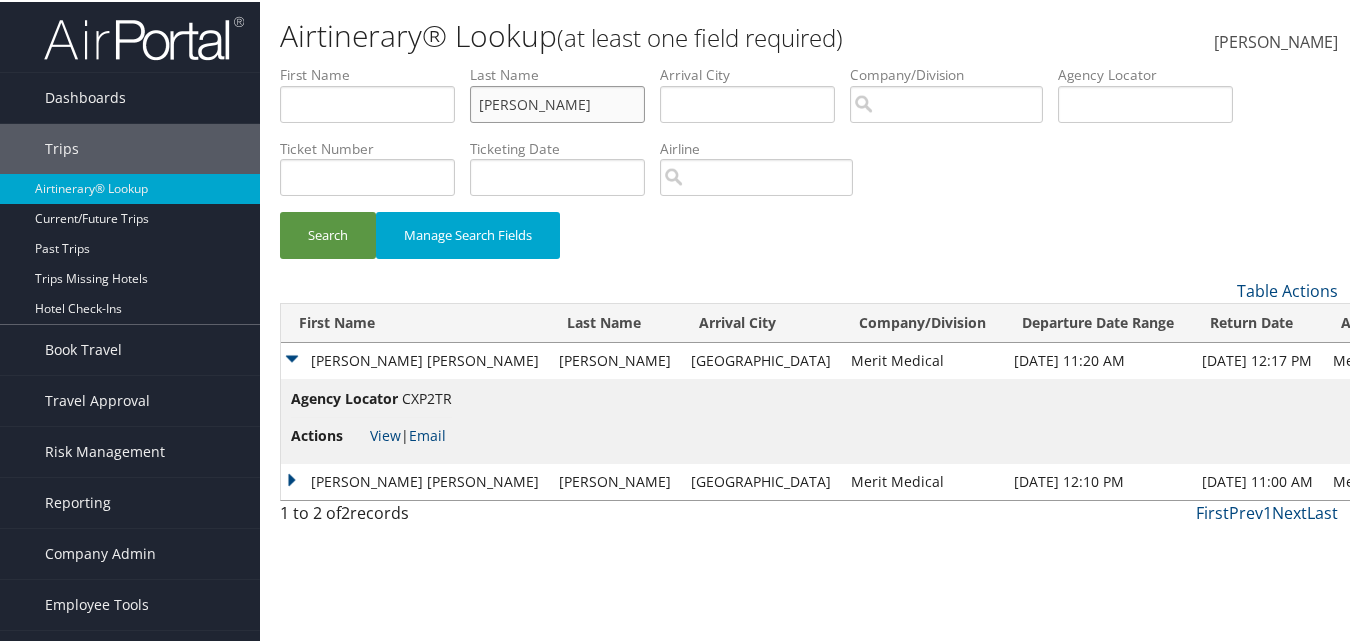 drag, startPoint x: 595, startPoint y: 114, endPoint x: 479, endPoint y: 115, distance: 116.00431 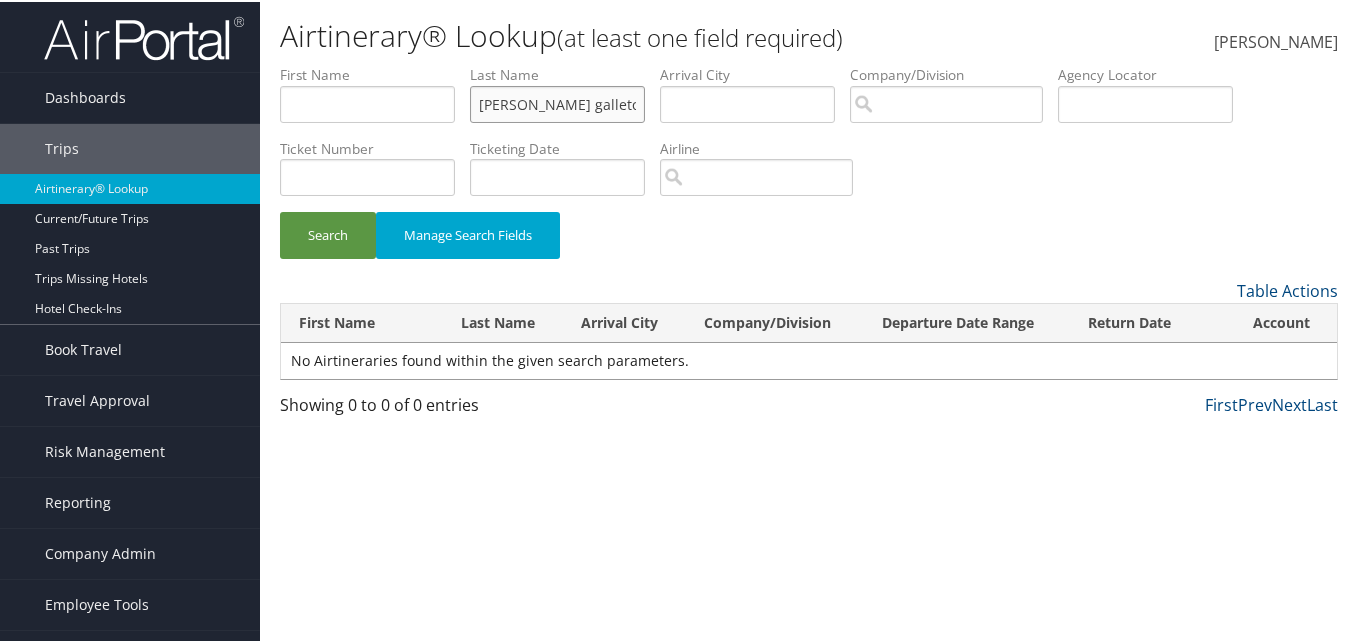 click on "Search" at bounding box center (328, 233) 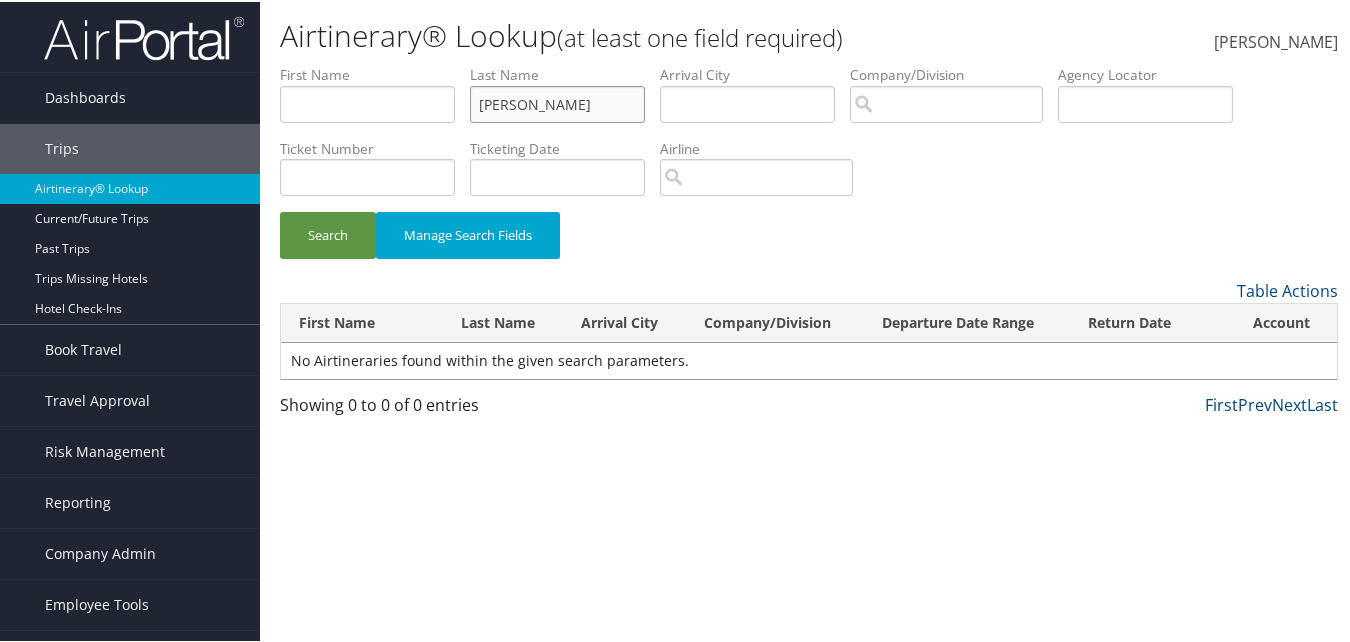 type on "ozuna gallet" 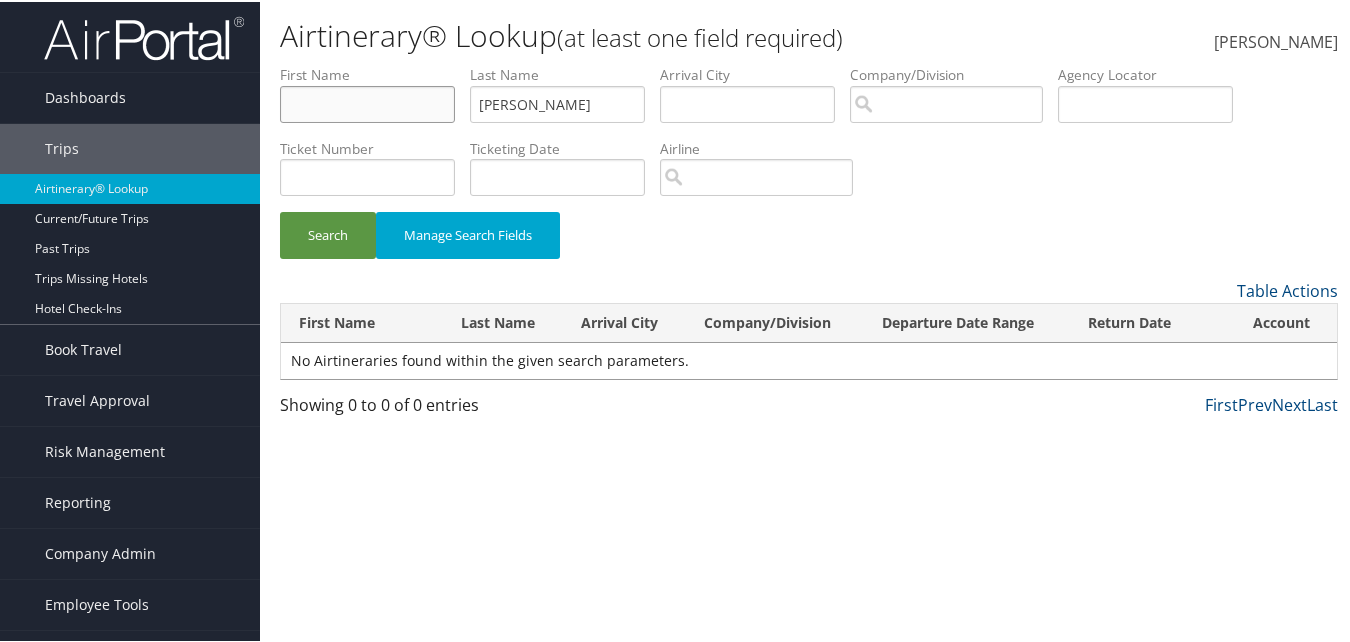 click at bounding box center (367, 102) 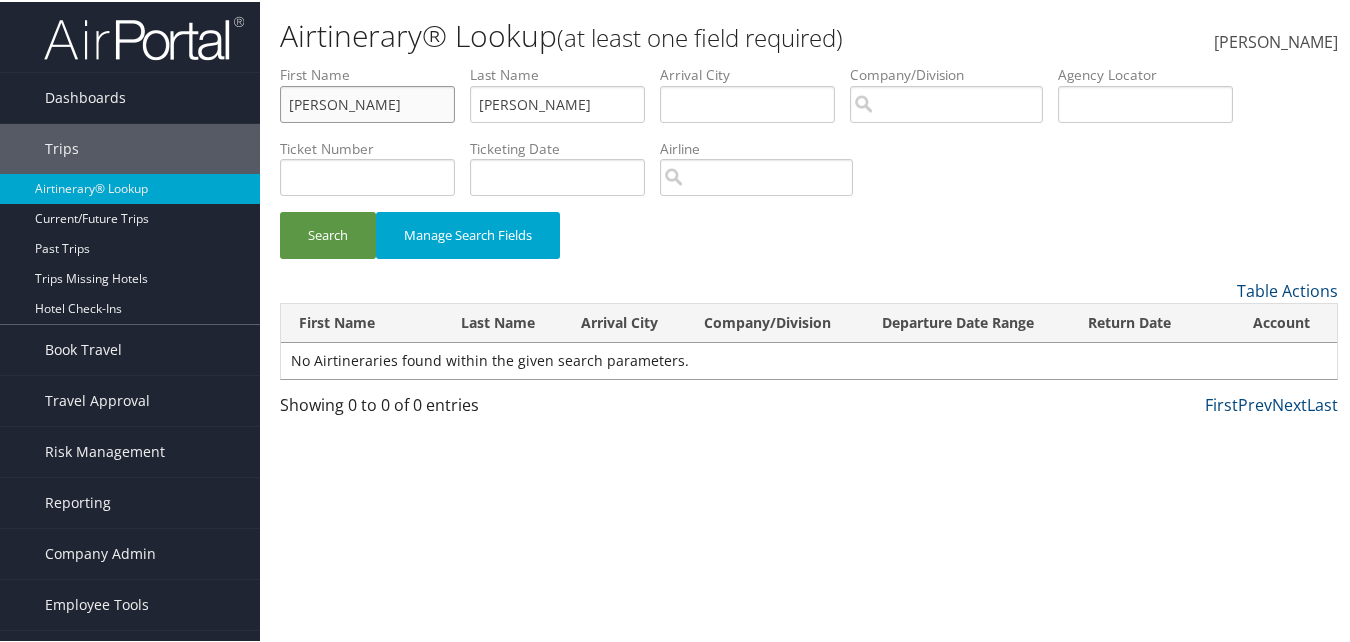 type on "david" 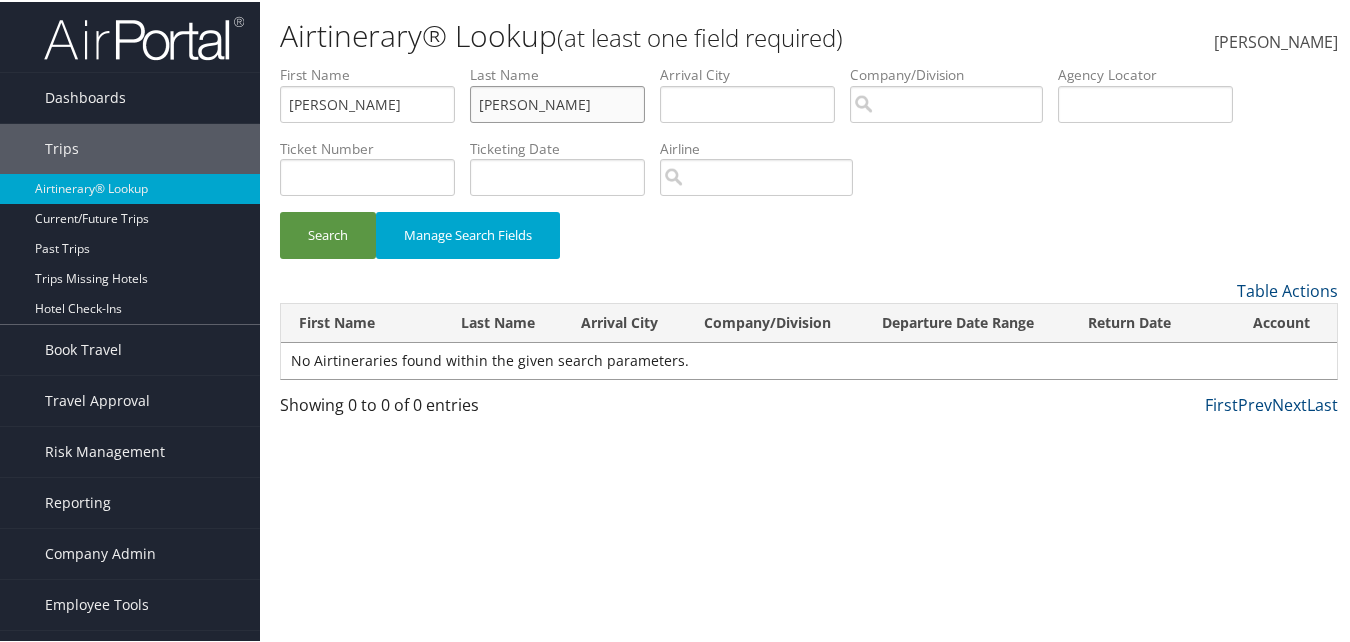 click on "ozuna gallet" at bounding box center [557, 102] 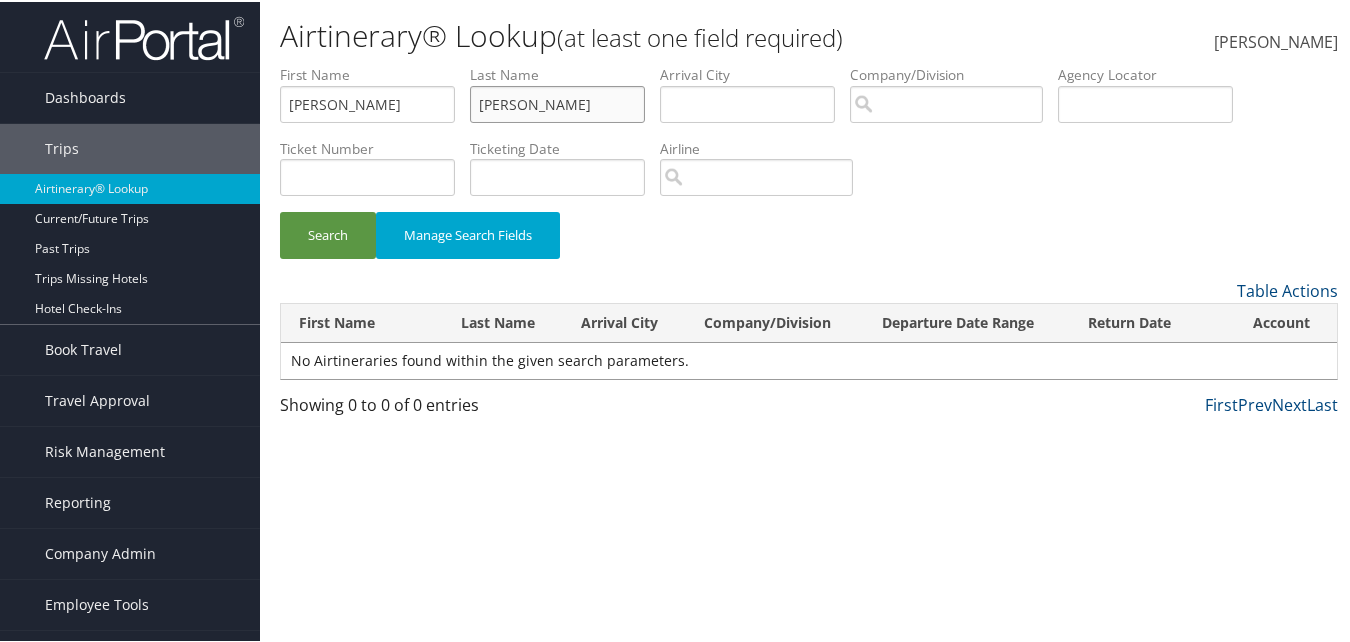 click on "Search" at bounding box center [328, 233] 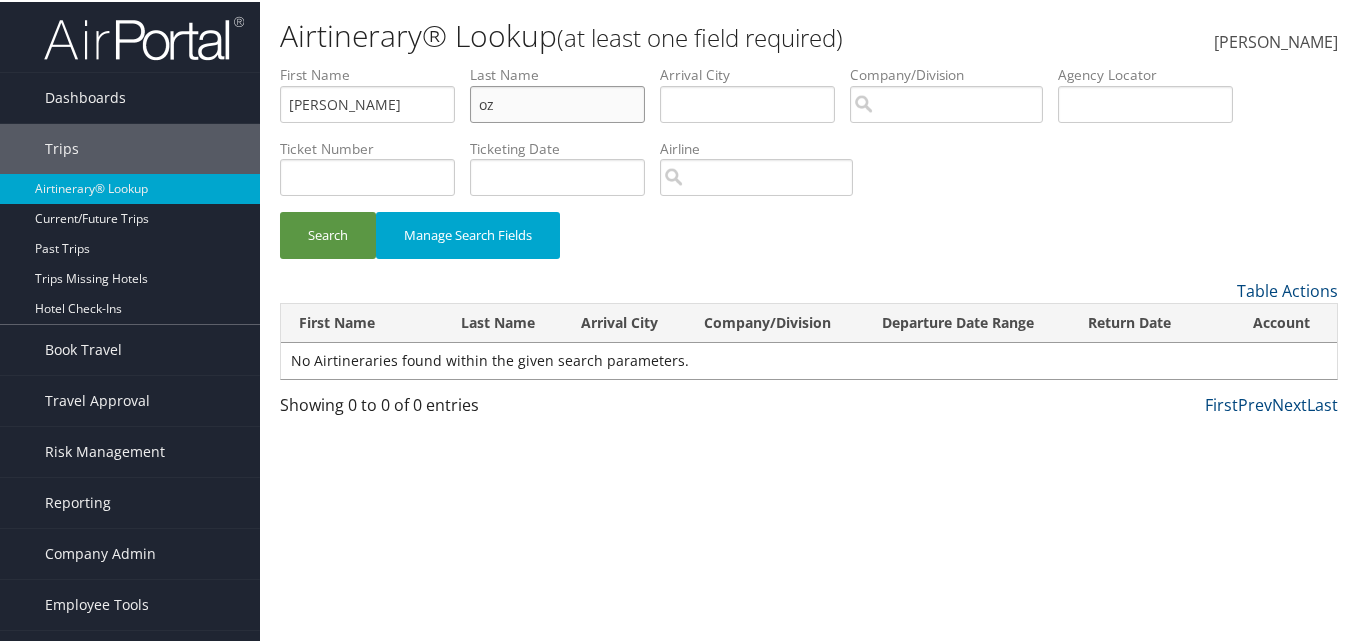 type on "o" 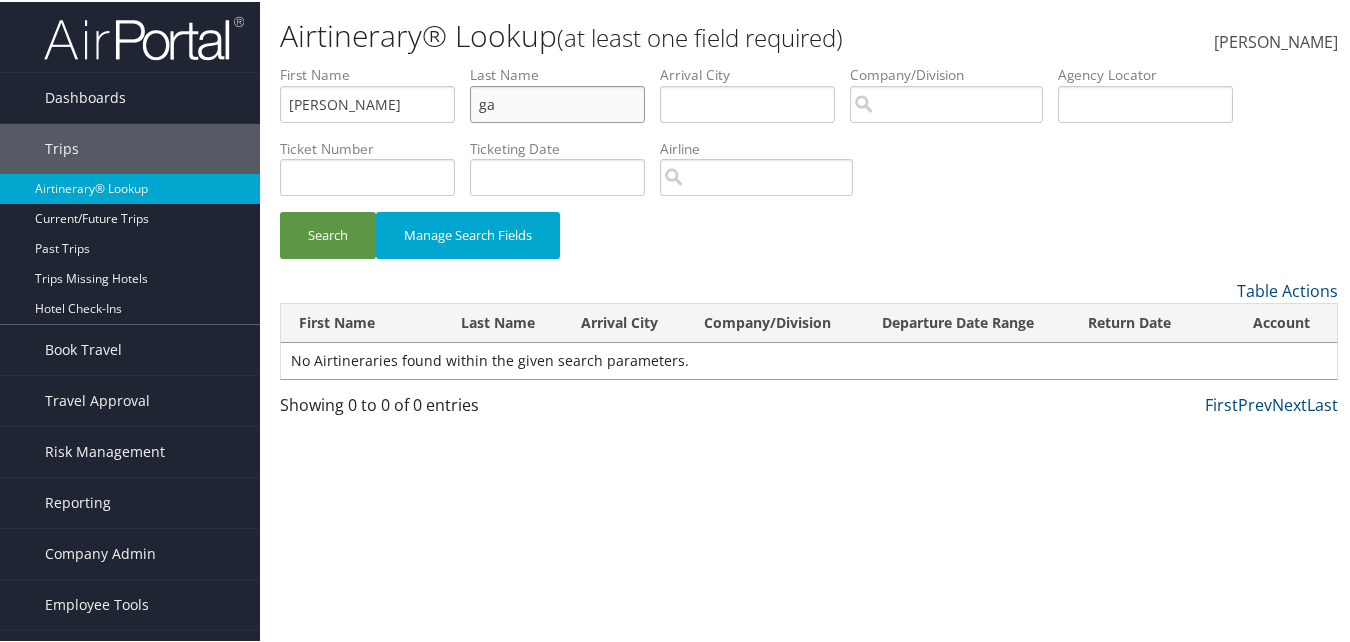 type on "g" 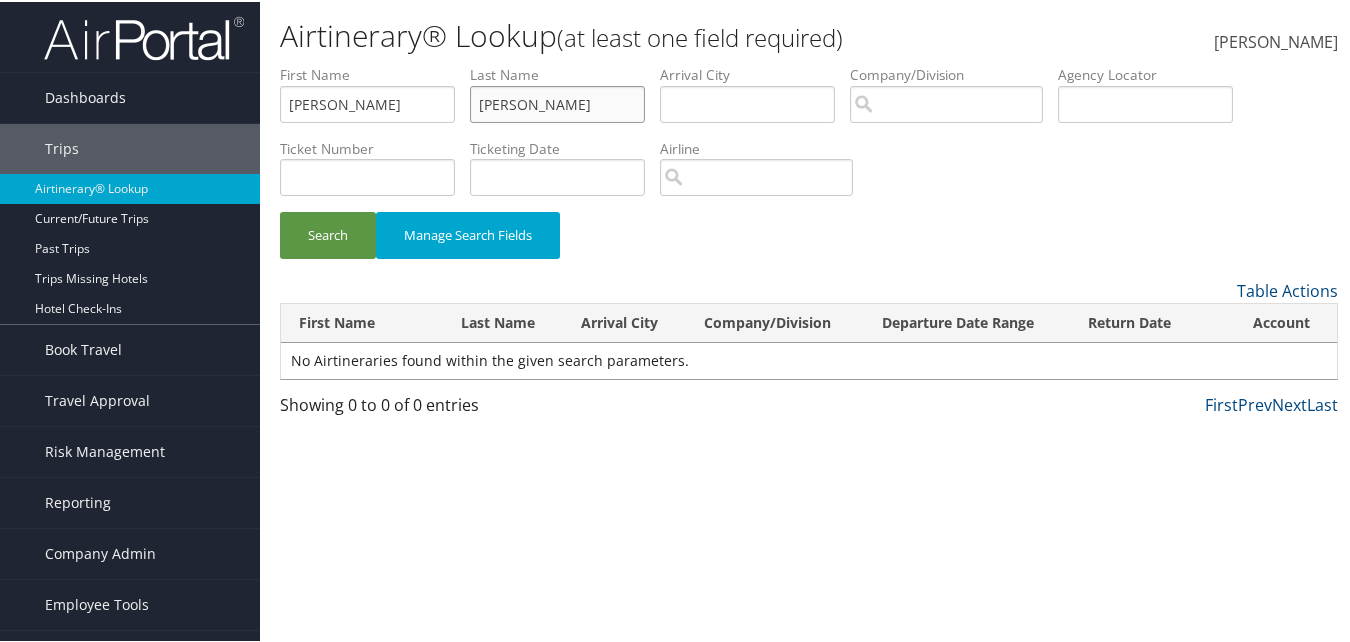 type on "tipton" 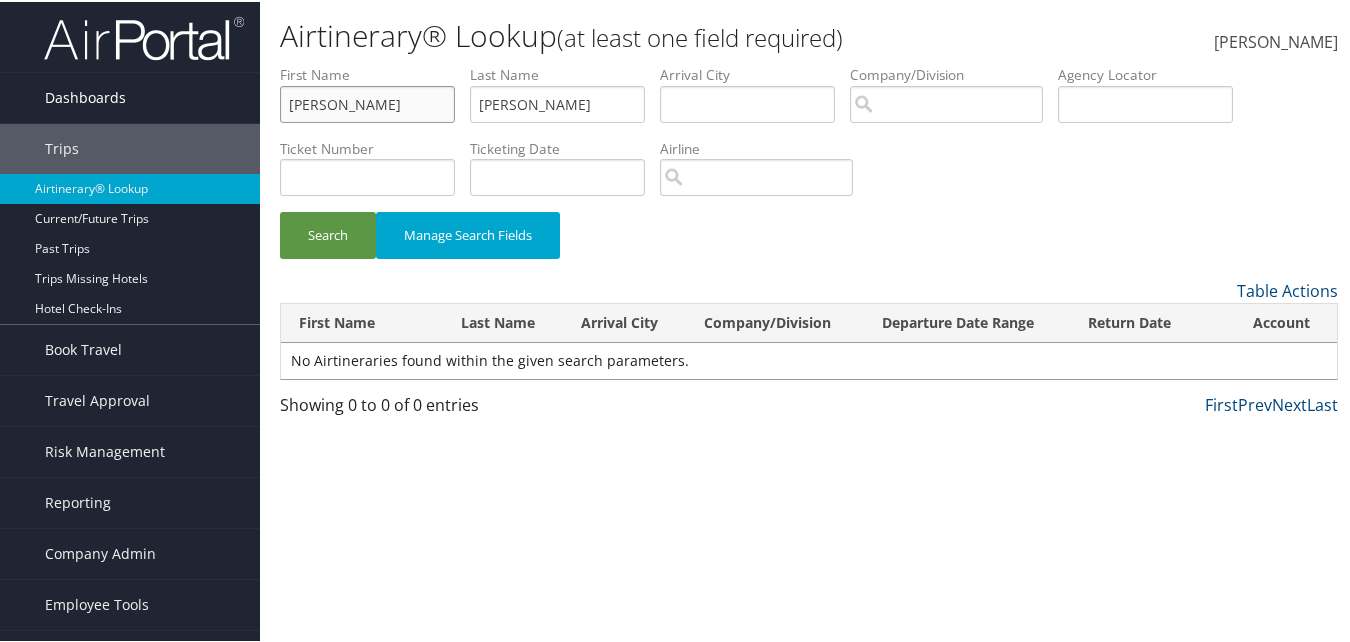 drag, startPoint x: 302, startPoint y: 97, endPoint x: 0, endPoint y: 74, distance: 302.87457 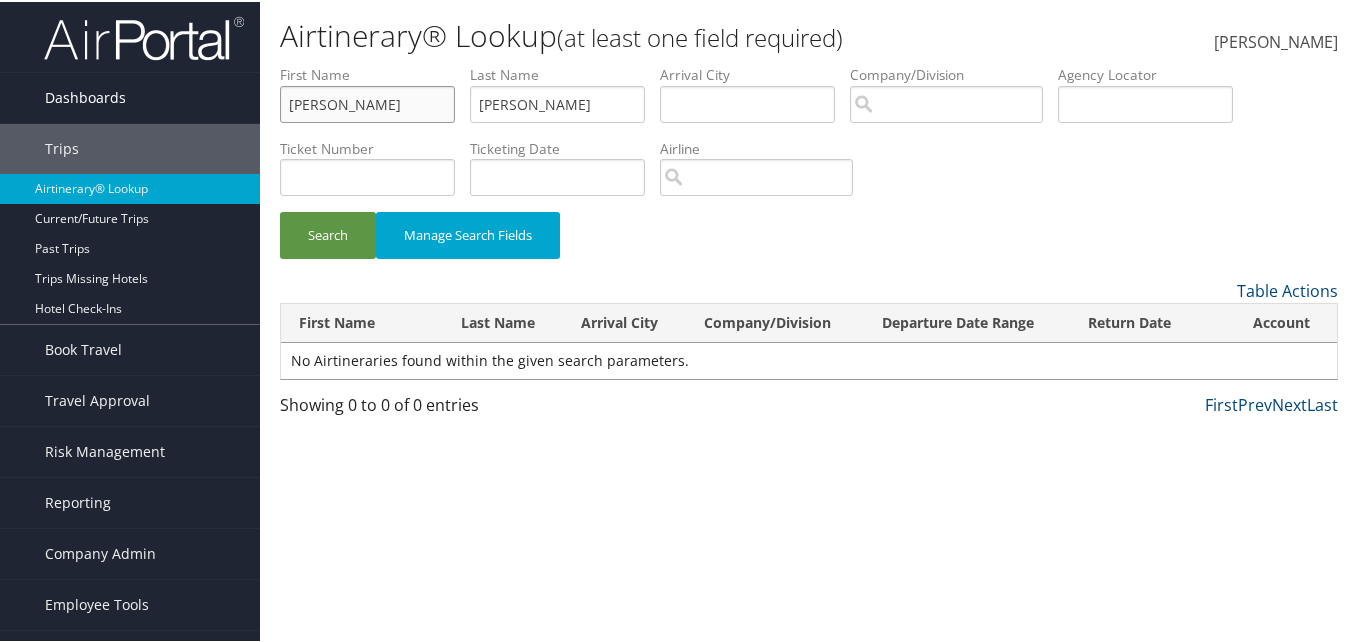 click on "Search" at bounding box center (328, 233) 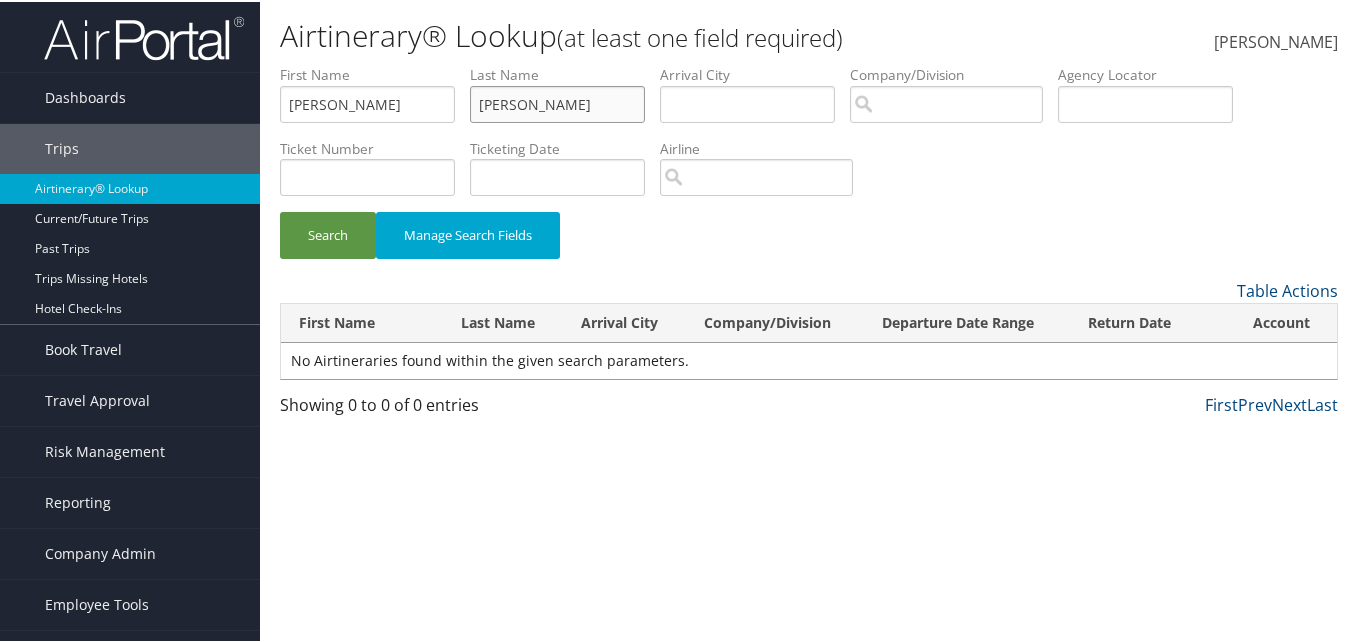 click on "tipton" at bounding box center (557, 102) 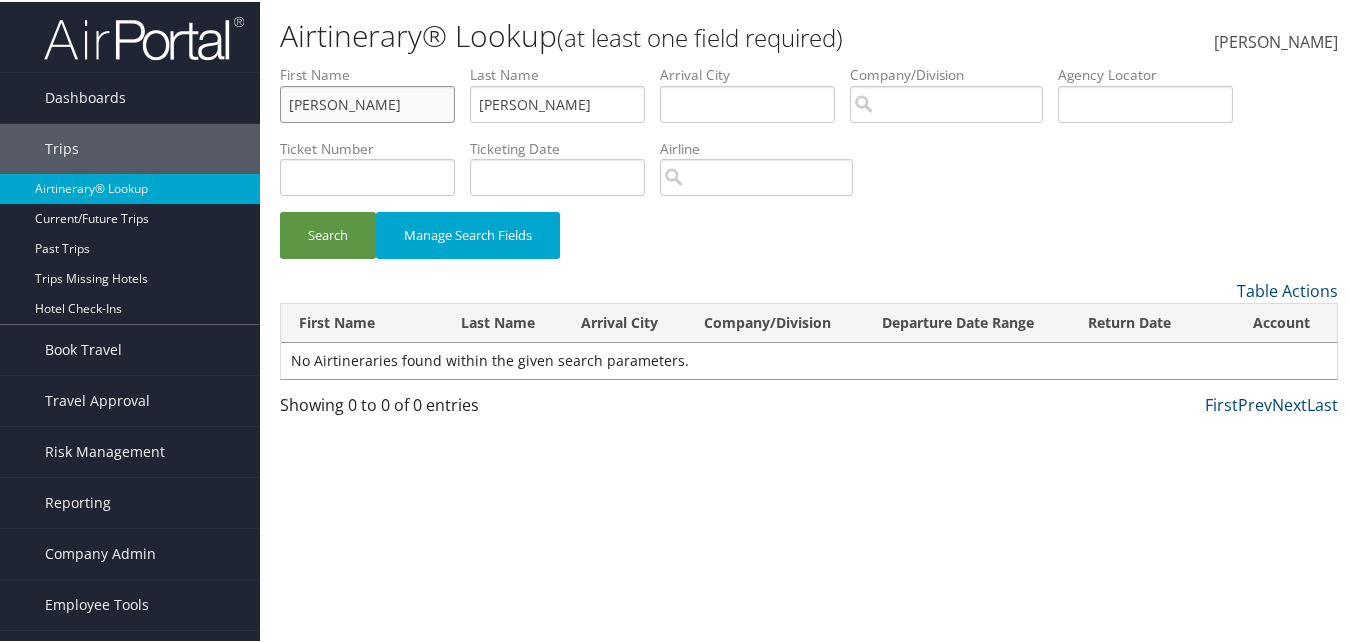 click on "hilary" at bounding box center (367, 102) 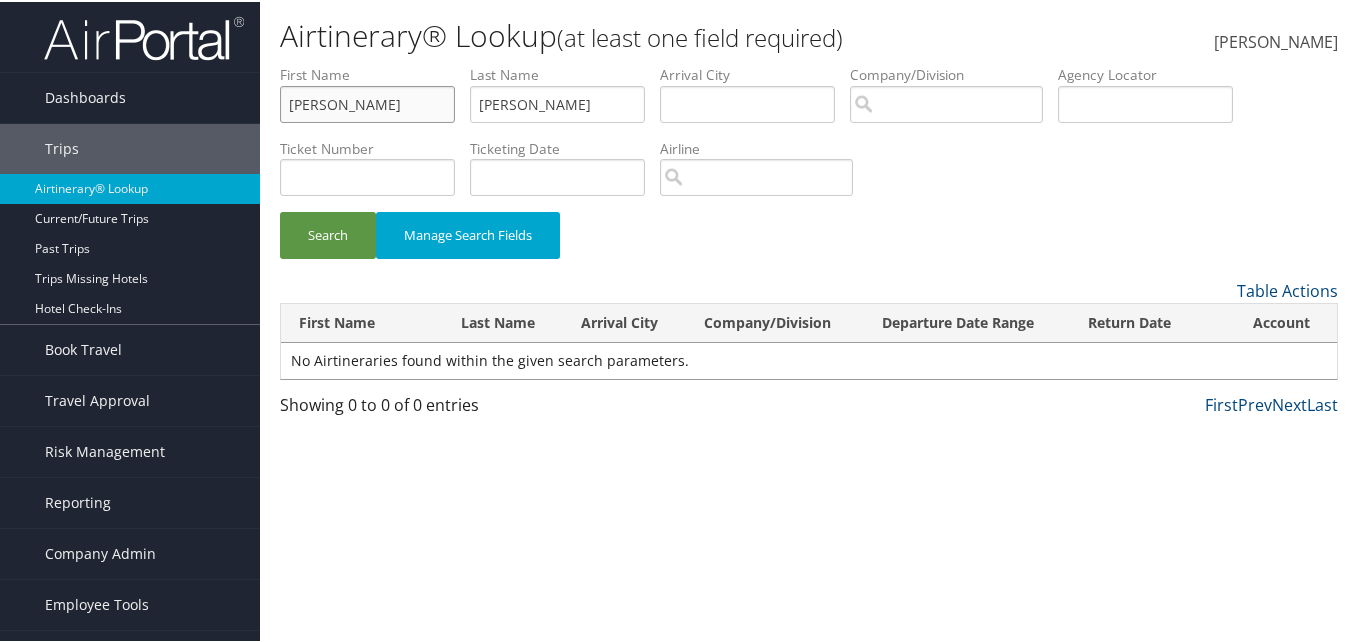 type on "hillary" 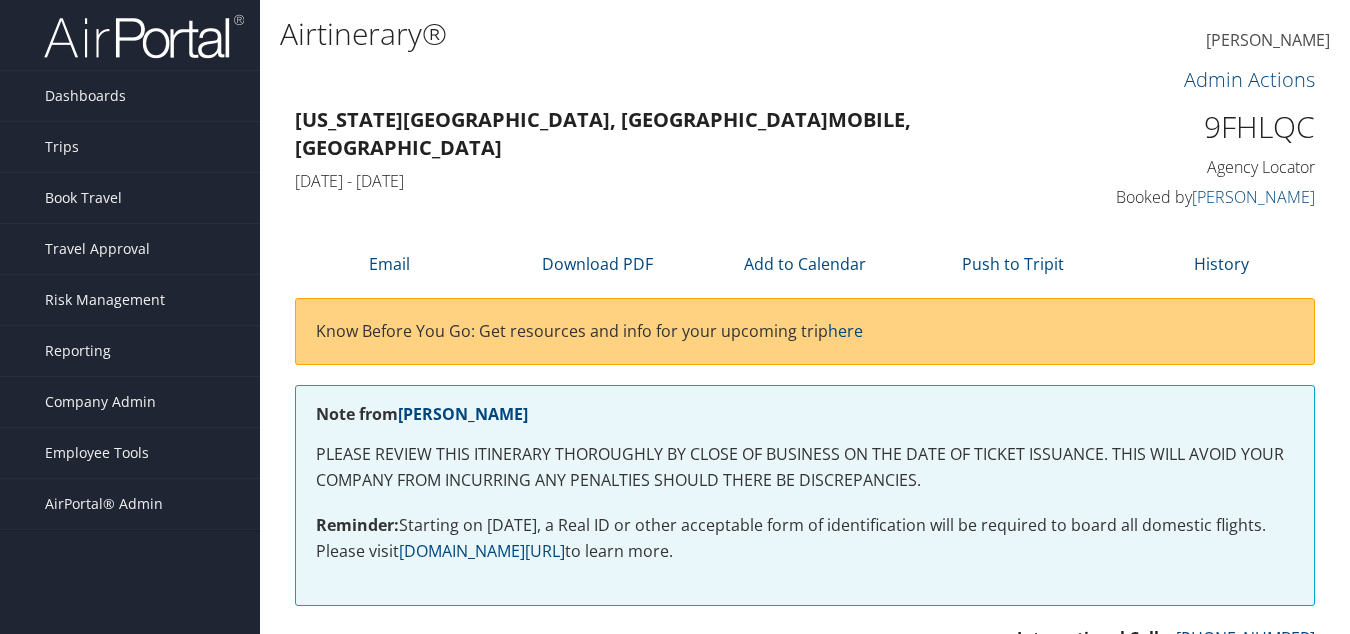 scroll, scrollTop: 0, scrollLeft: 0, axis: both 